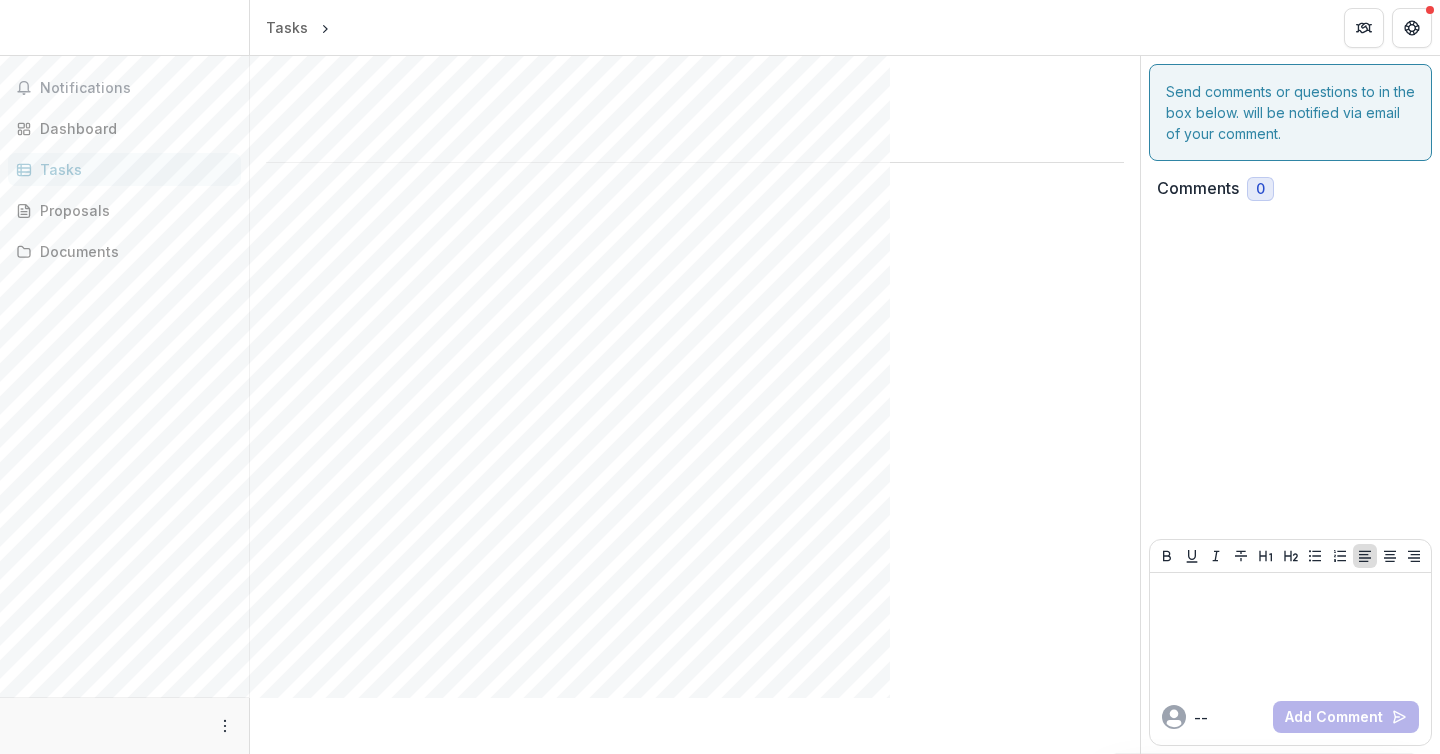 scroll, scrollTop: 0, scrollLeft: 0, axis: both 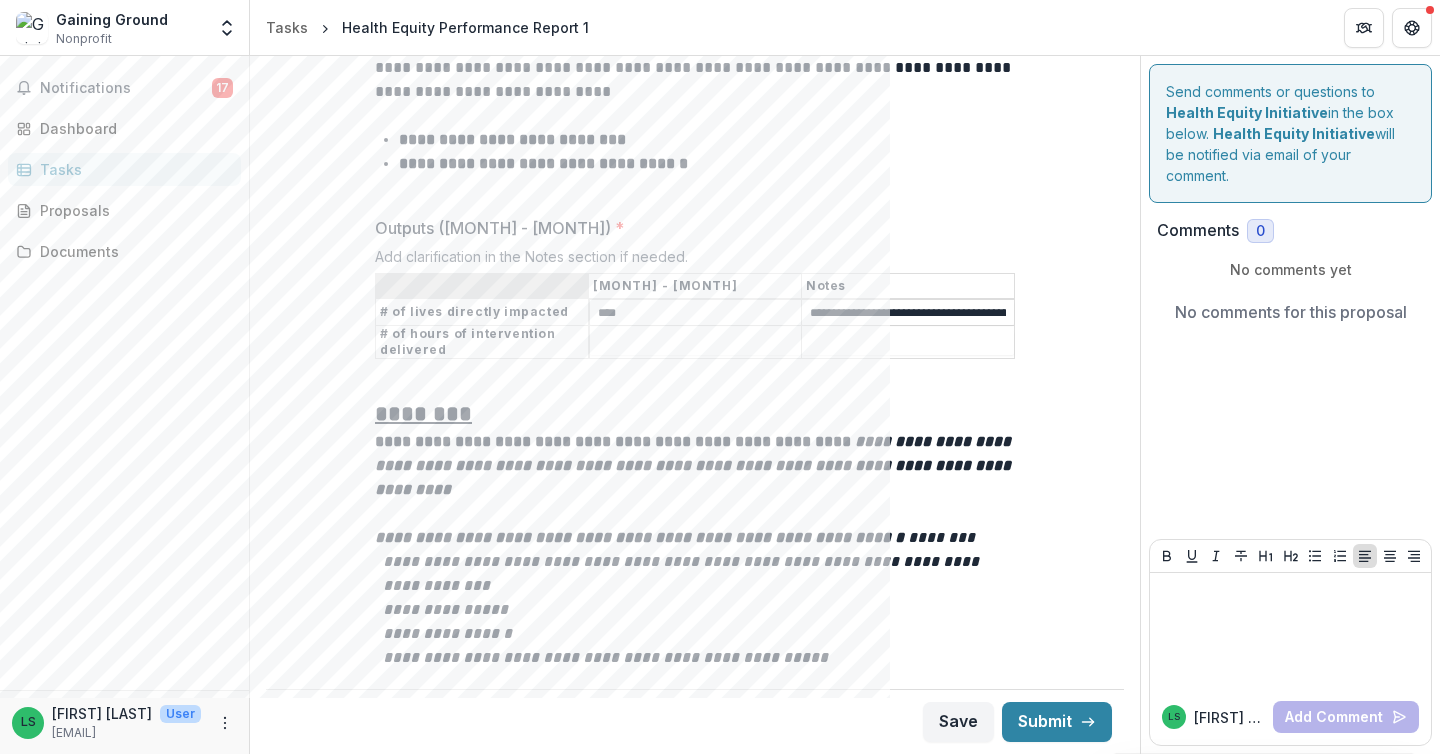 click on "Outputs ([MONTH] - [MONTH]) *" at bounding box center (696, 343) 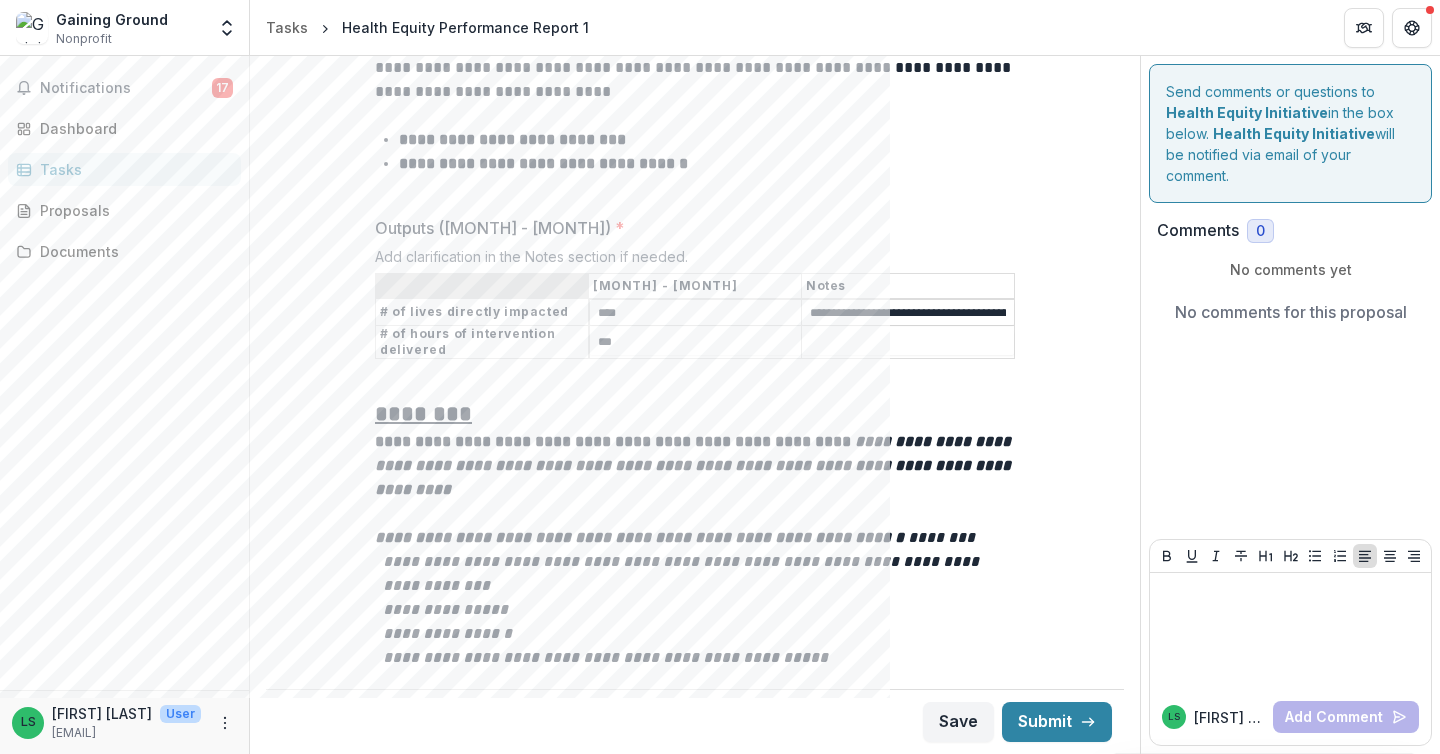 type on "***" 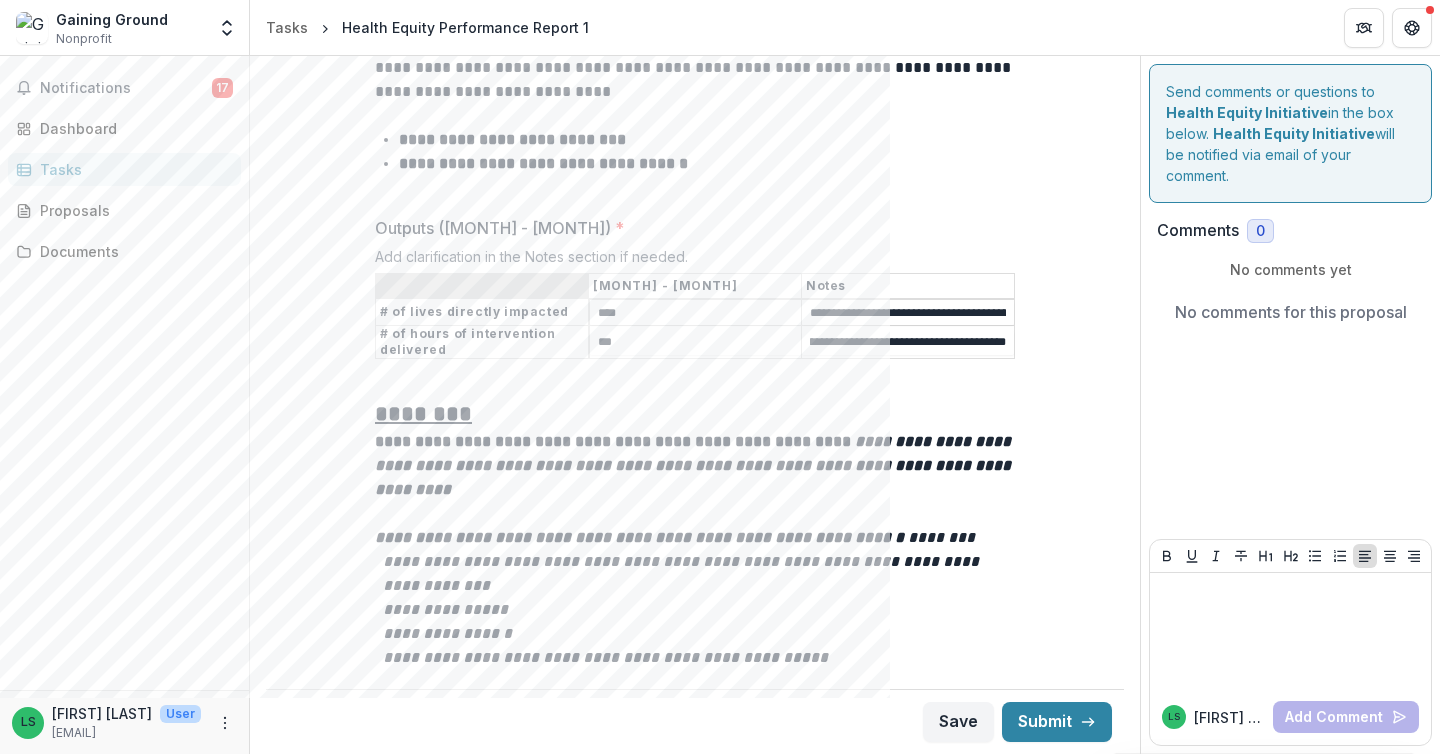 scroll, scrollTop: 0, scrollLeft: 1099, axis: horizontal 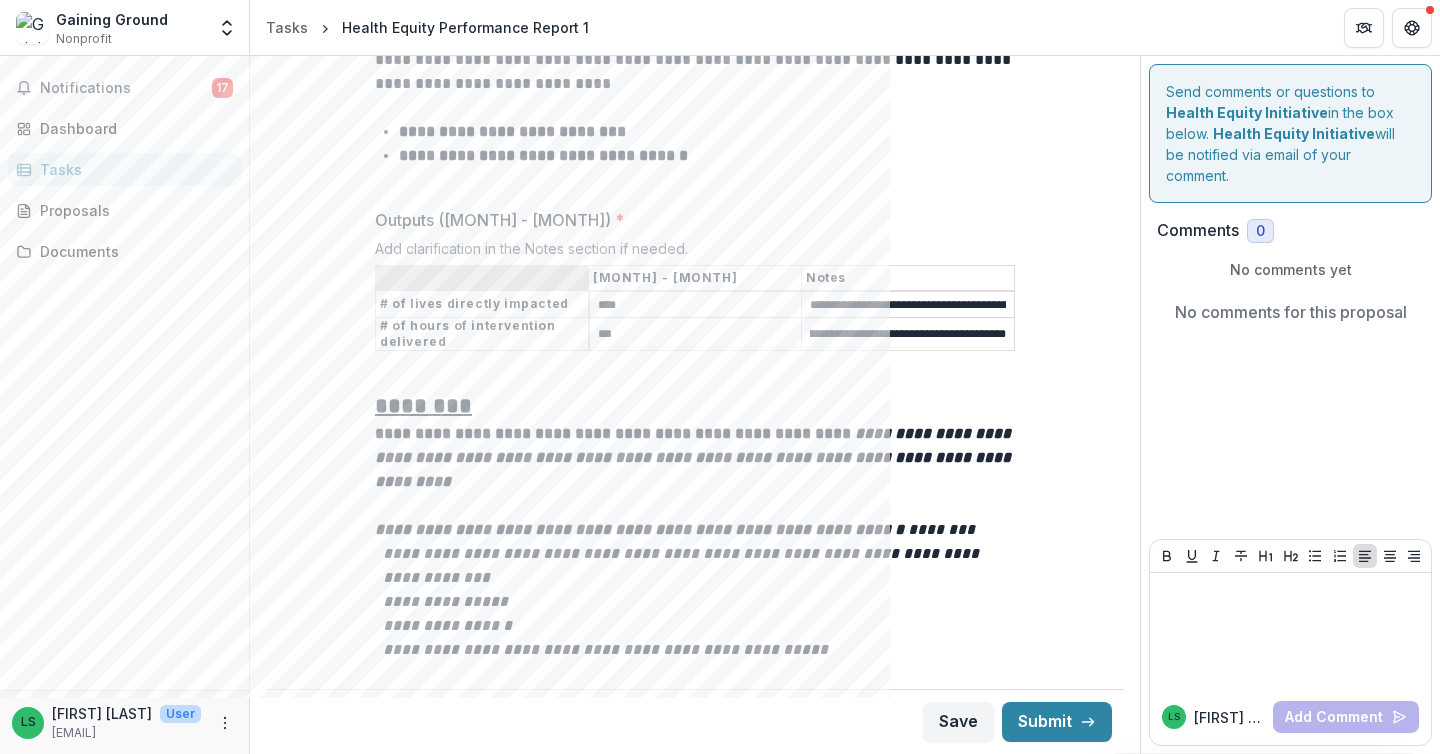 type on "**********" 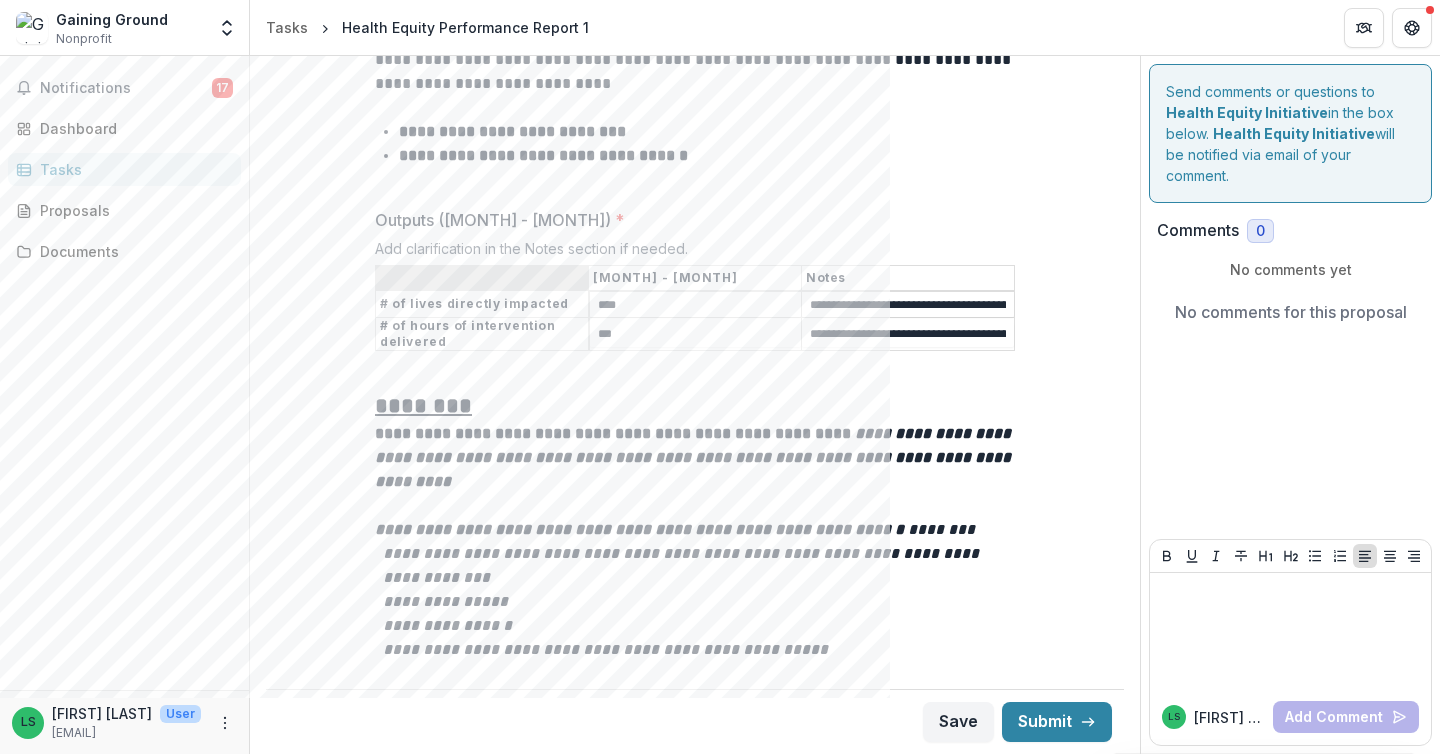 drag, startPoint x: 620, startPoint y: 325, endPoint x: 579, endPoint y: 323, distance: 41.04875 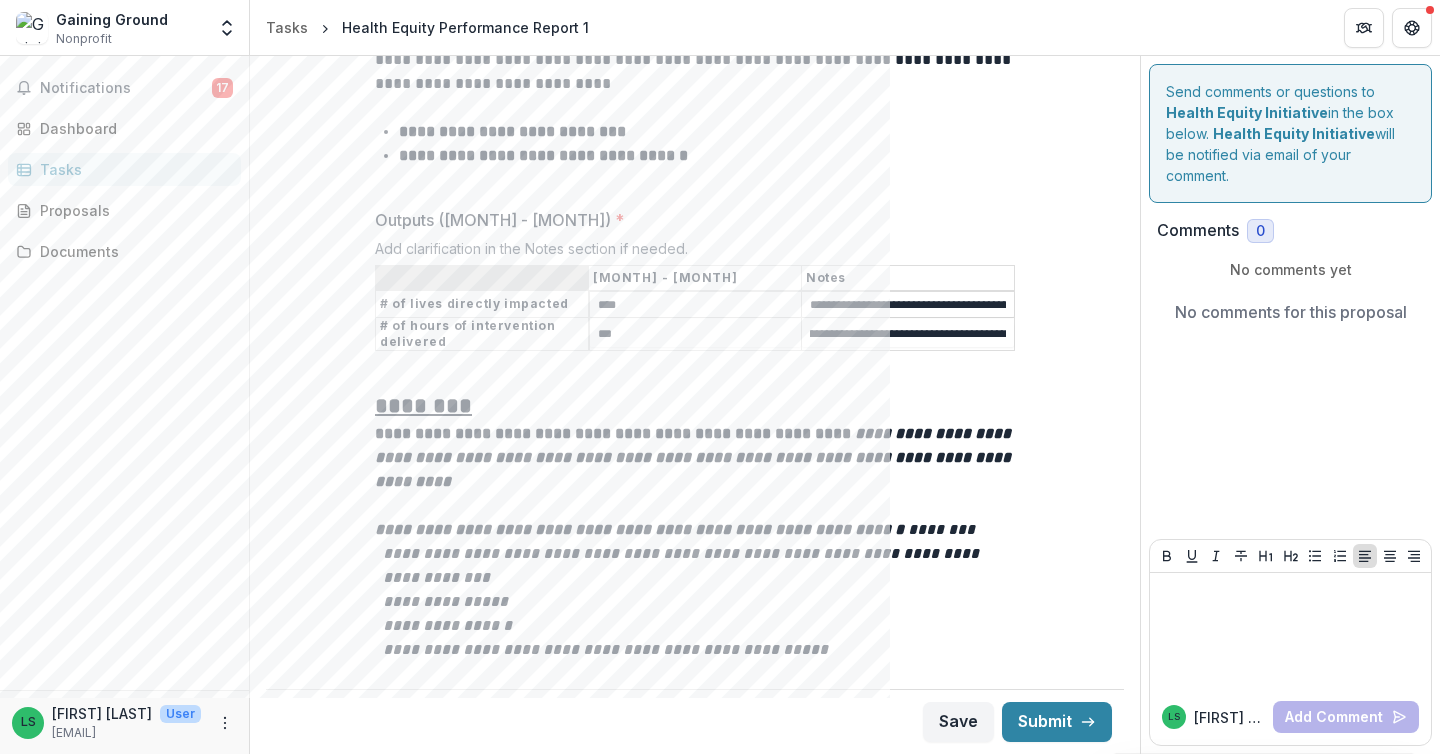 scroll, scrollTop: 0, scrollLeft: 748, axis: horizontal 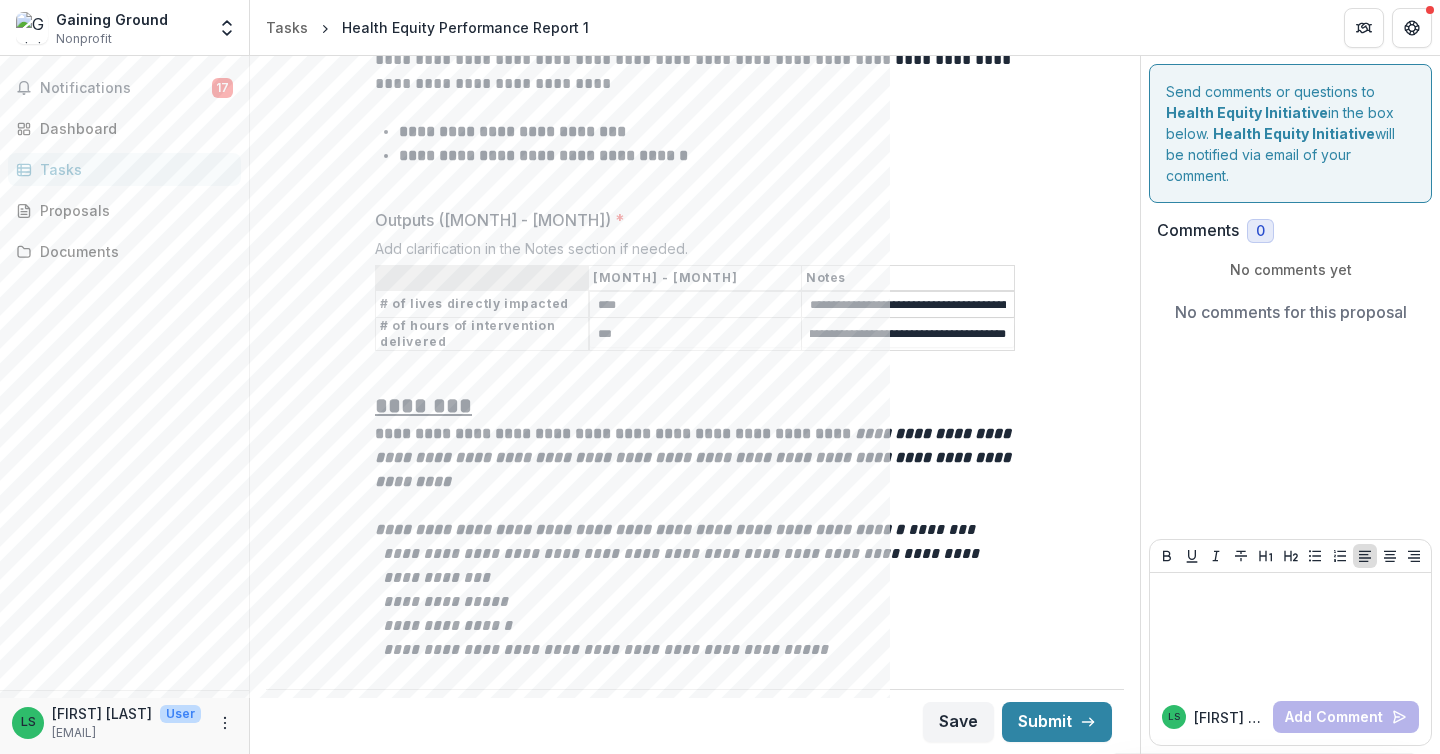 drag, startPoint x: 916, startPoint y: 325, endPoint x: 1009, endPoint y: 328, distance: 93.04838 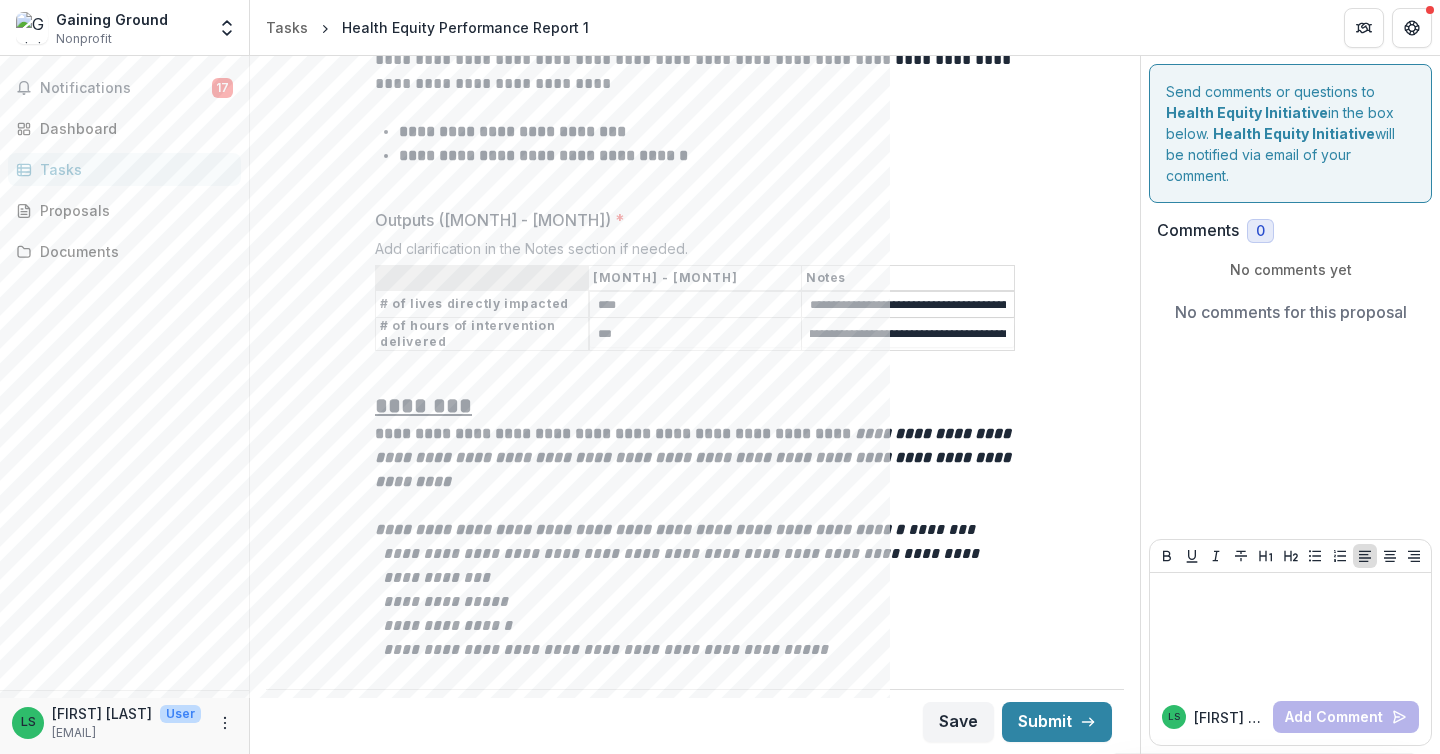 scroll, scrollTop: 0, scrollLeft: 199, axis: horizontal 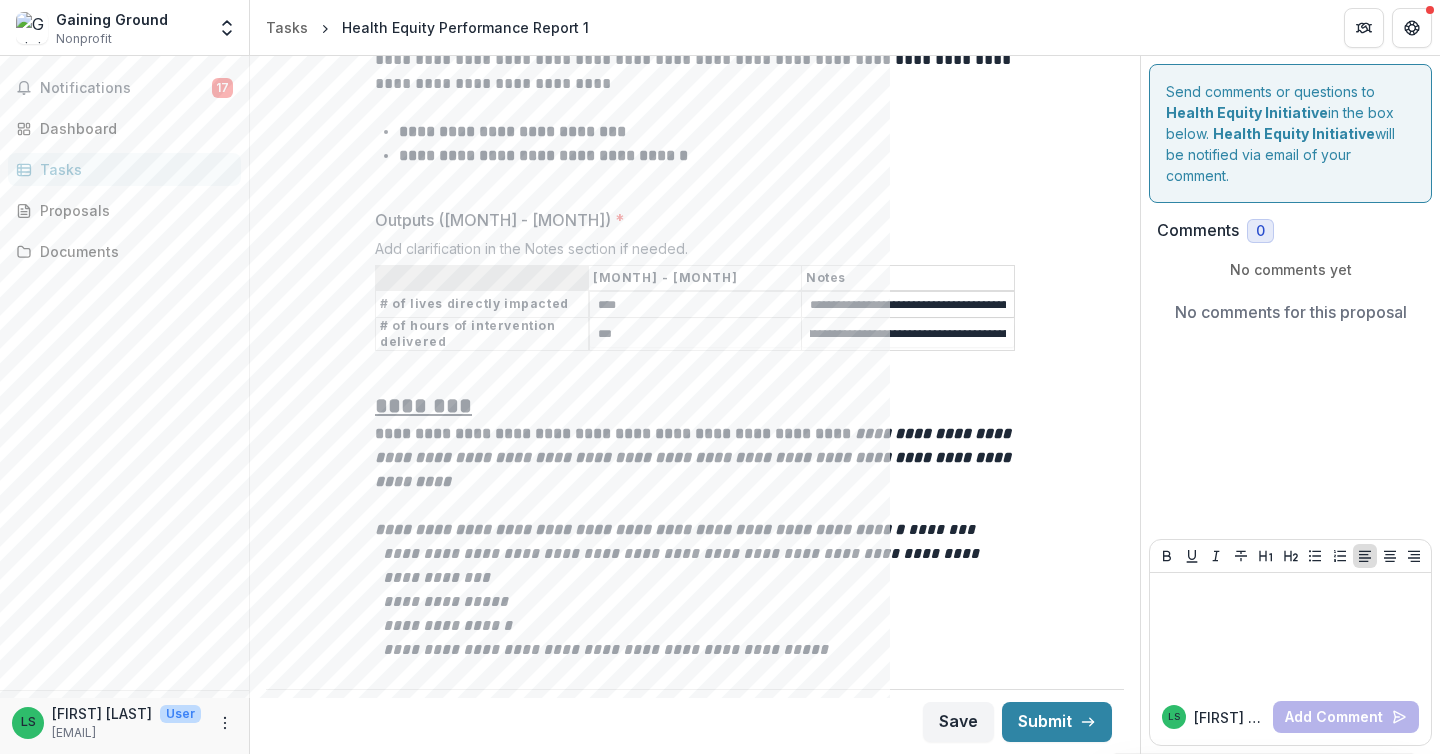 click on "**********" at bounding box center [908, 335] 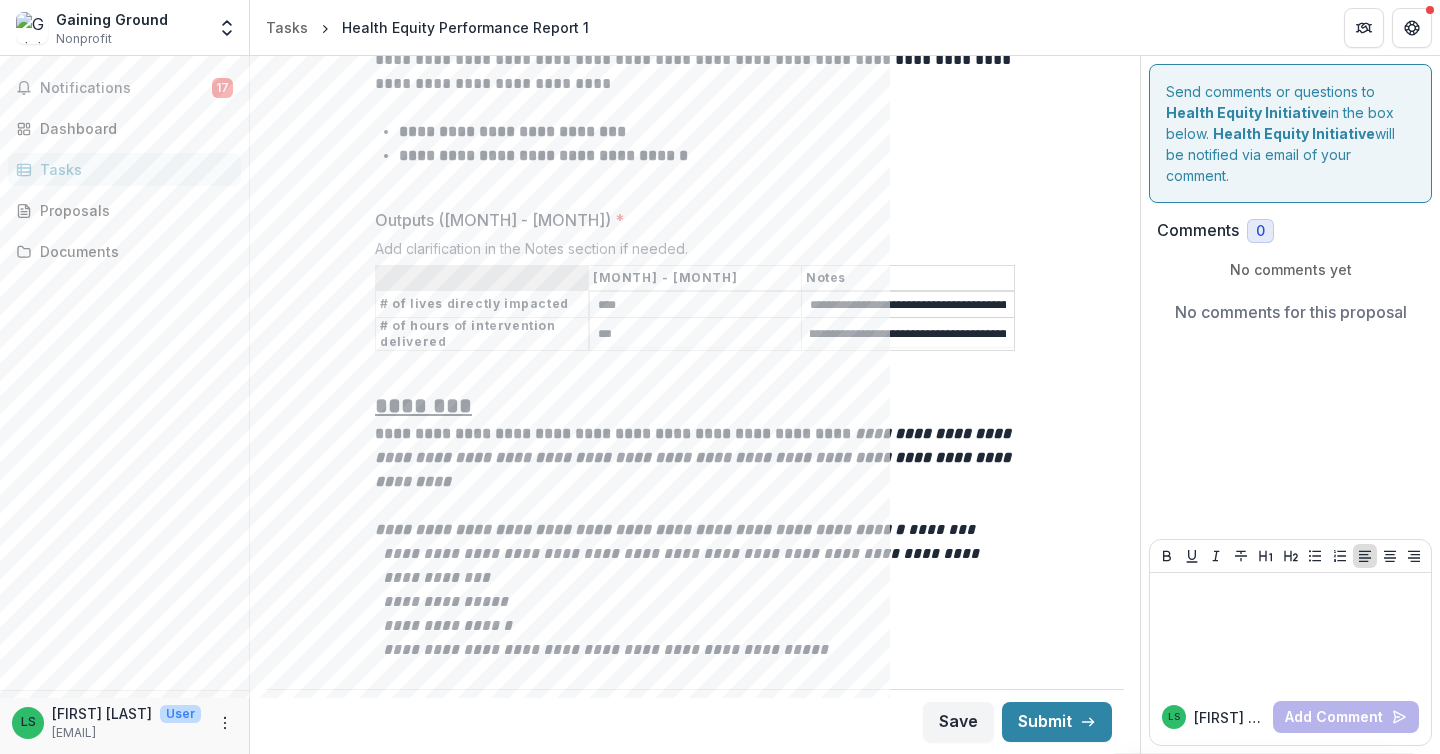 scroll, scrollTop: 0, scrollLeft: 721, axis: horizontal 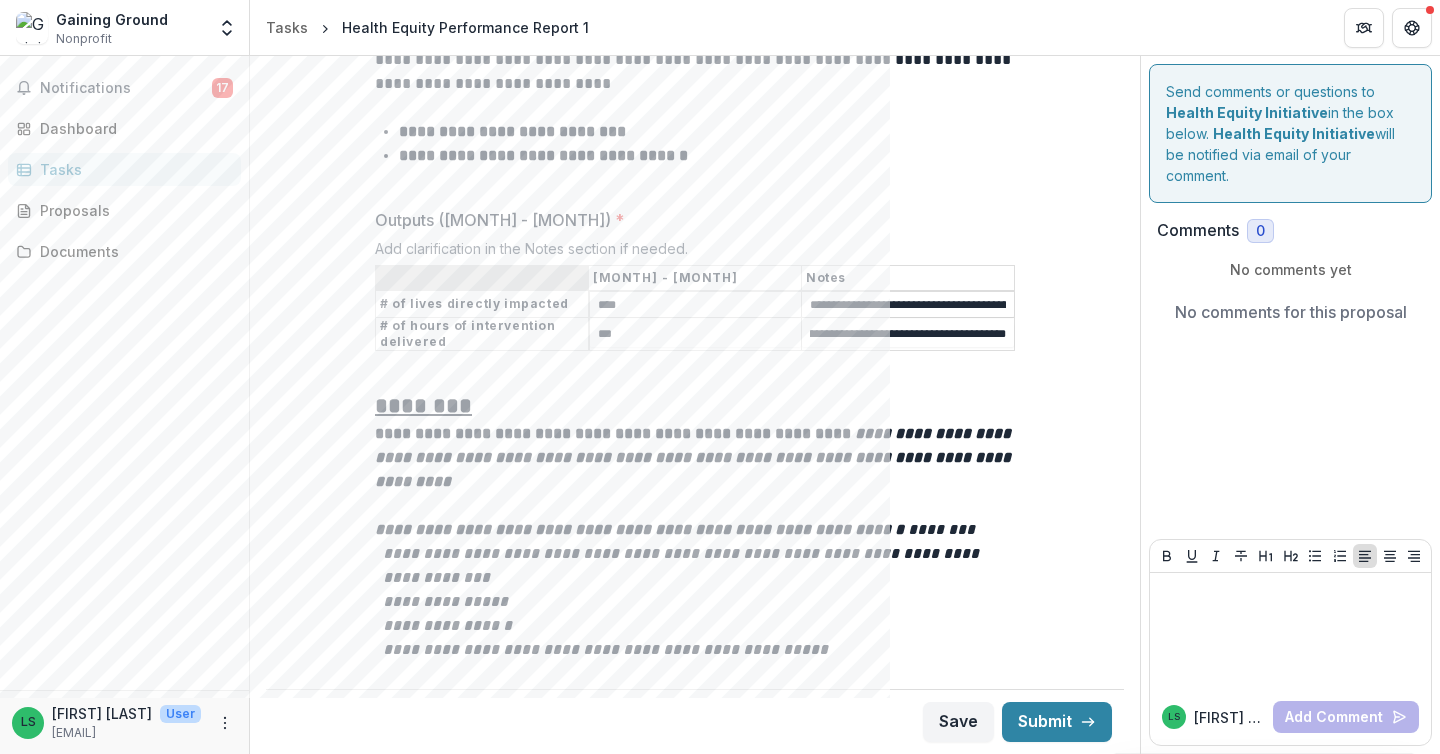 click on "**********" at bounding box center [908, 335] 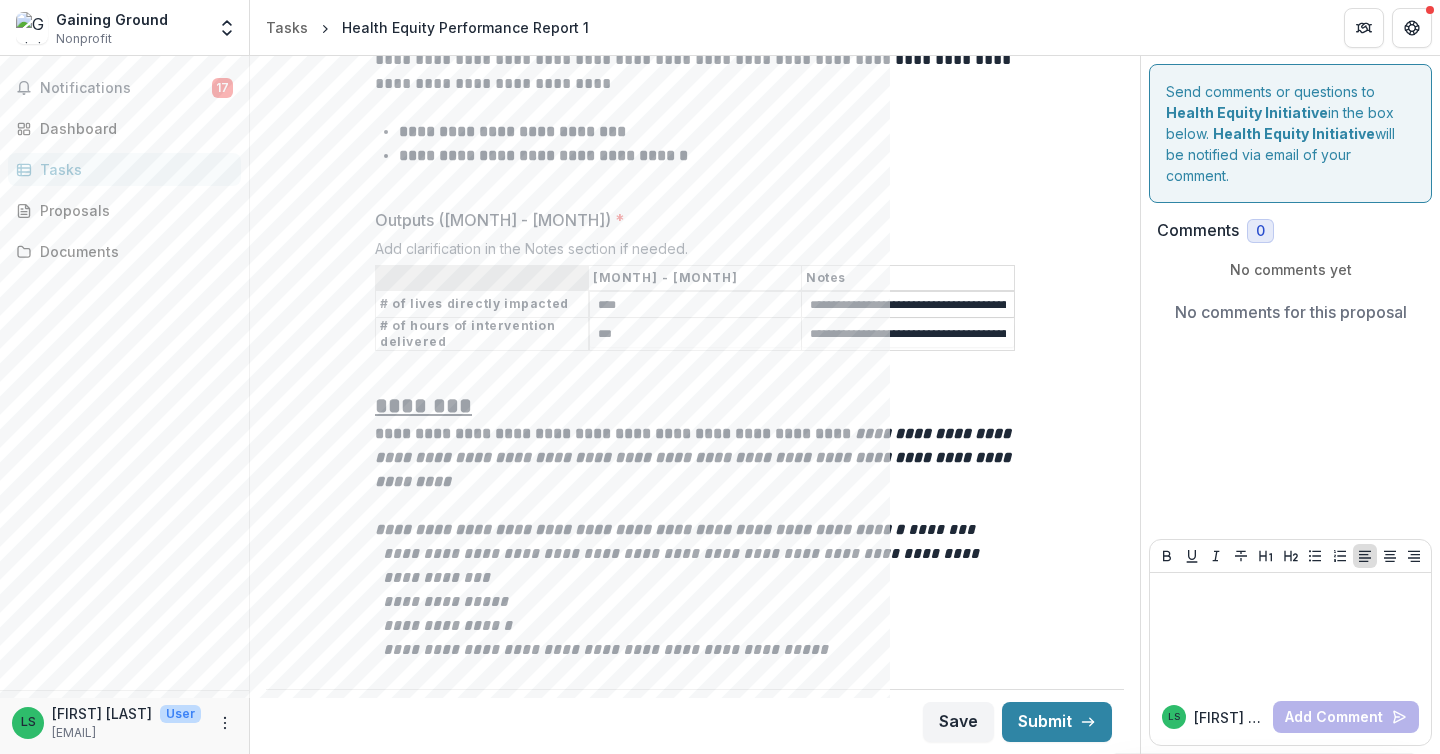 click at bounding box center (695, 379) 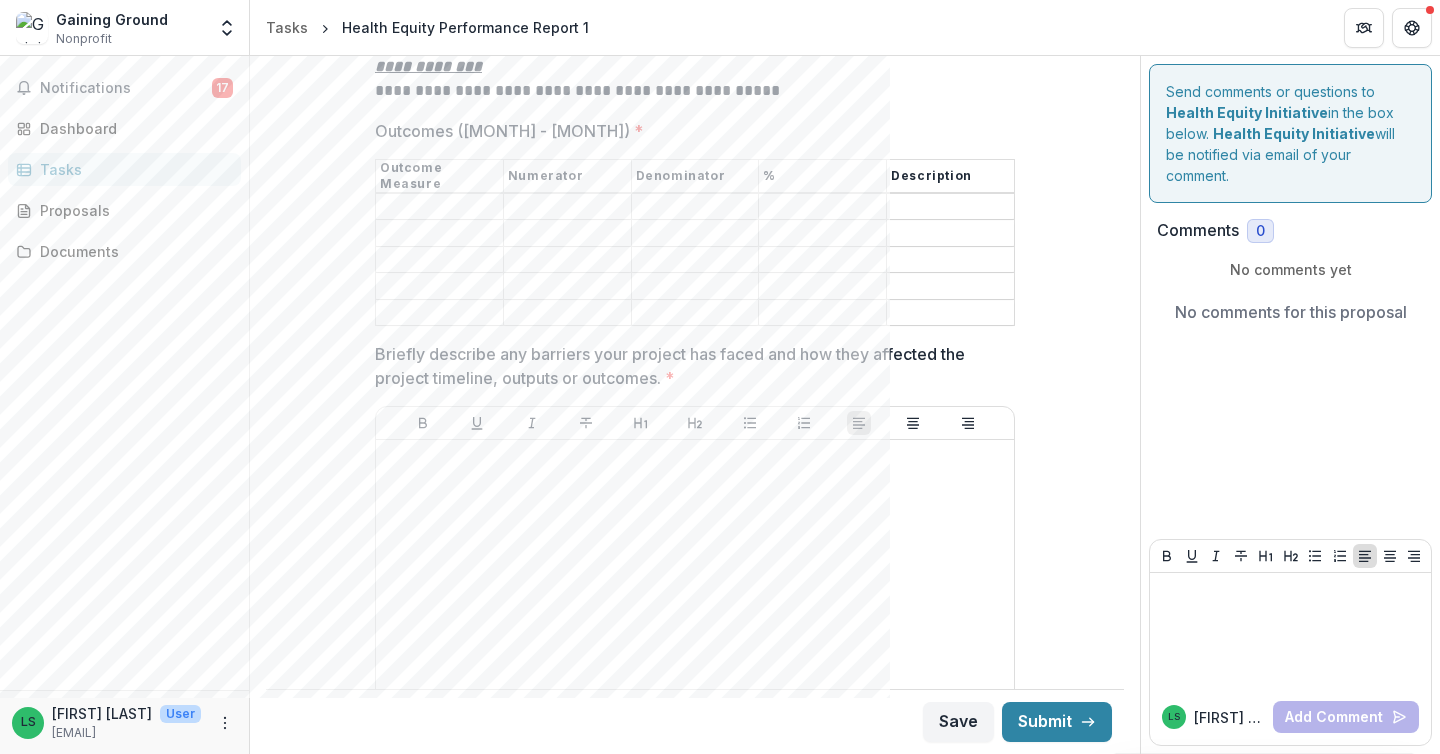 scroll, scrollTop: 3380, scrollLeft: 0, axis: vertical 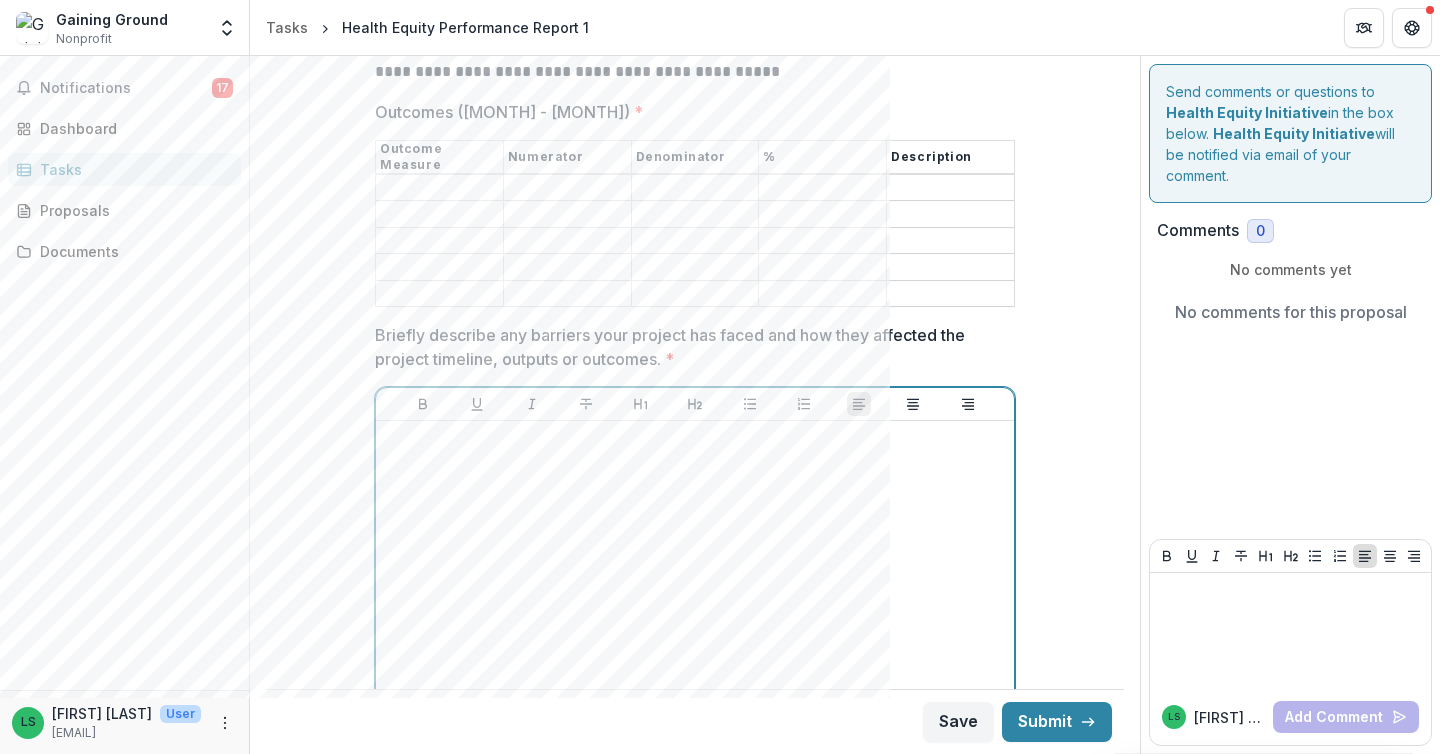 click at bounding box center (695, 440) 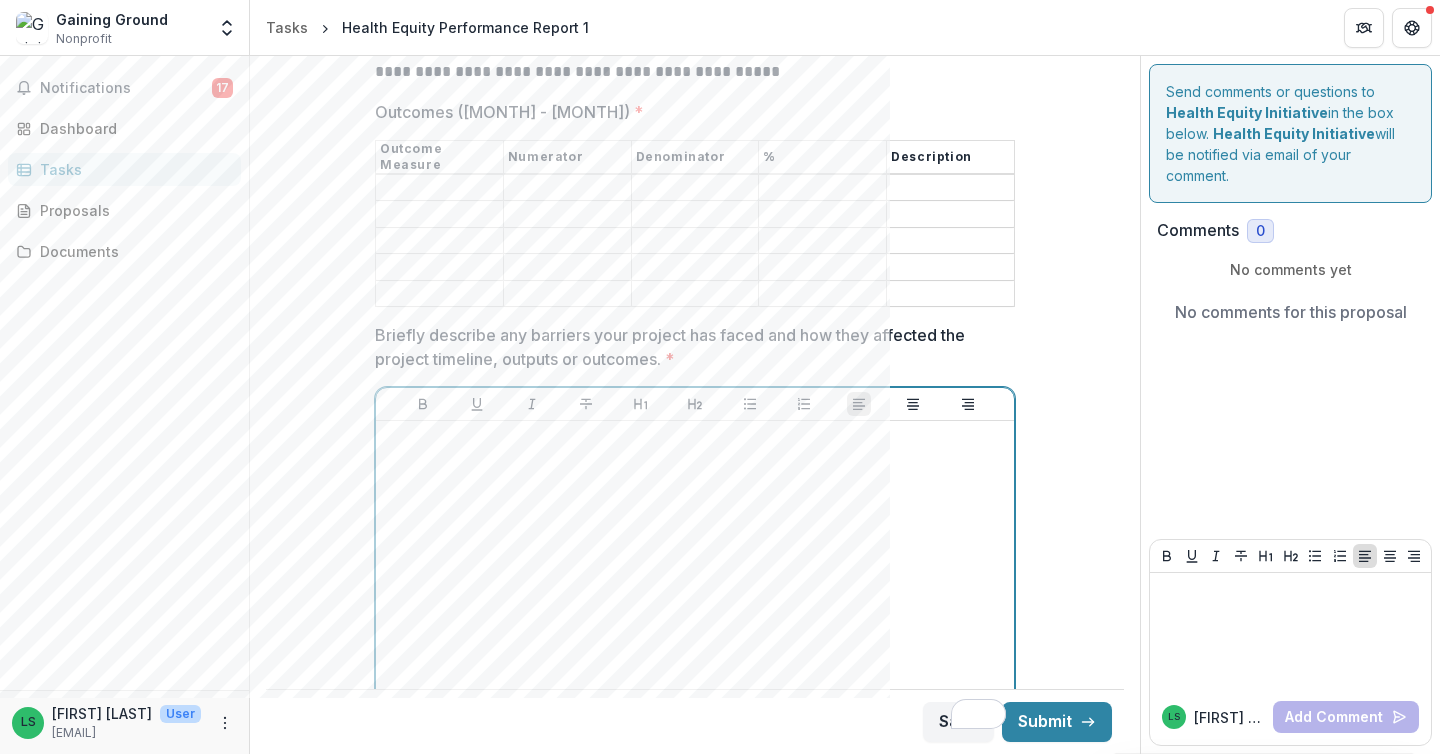 scroll, scrollTop: 3380, scrollLeft: 0, axis: vertical 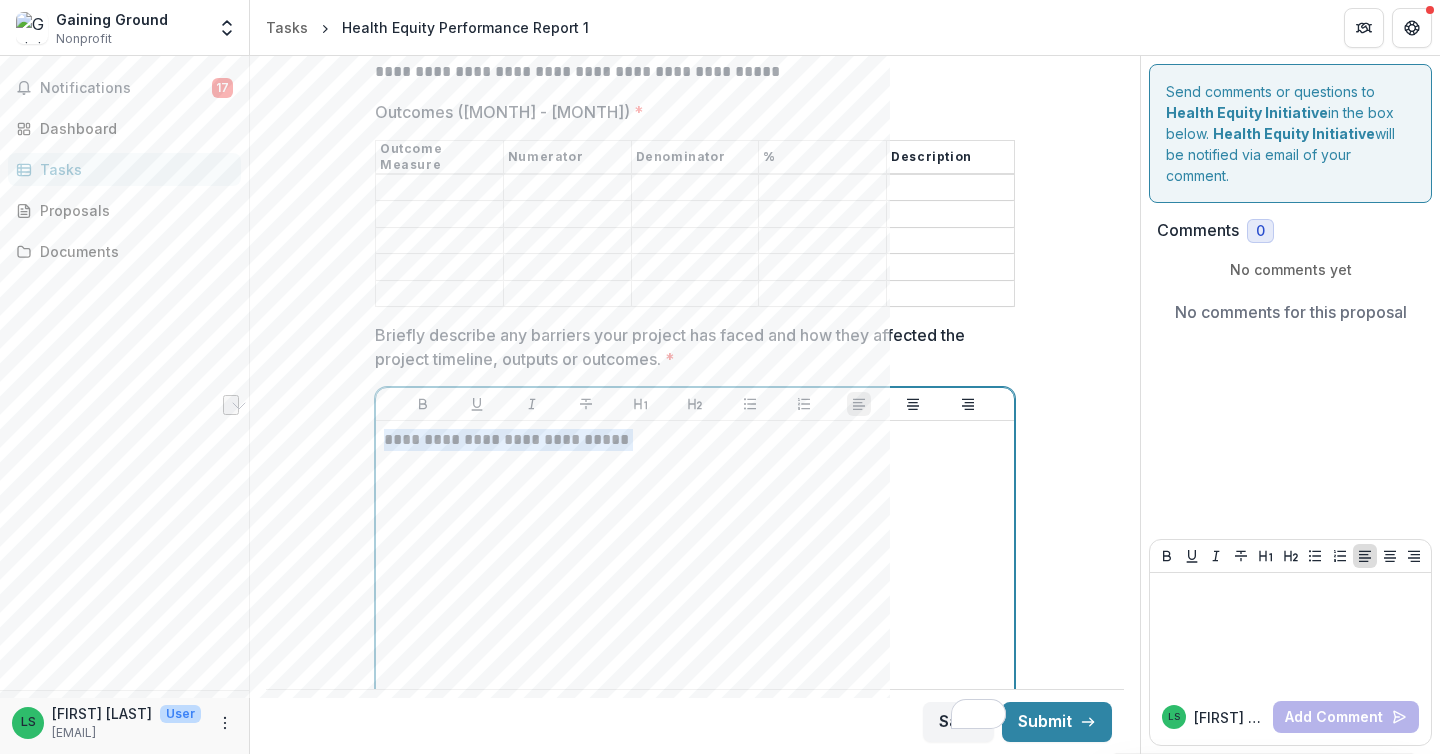 drag, startPoint x: 382, startPoint y: 407, endPoint x: 651, endPoint y: 414, distance: 269.09106 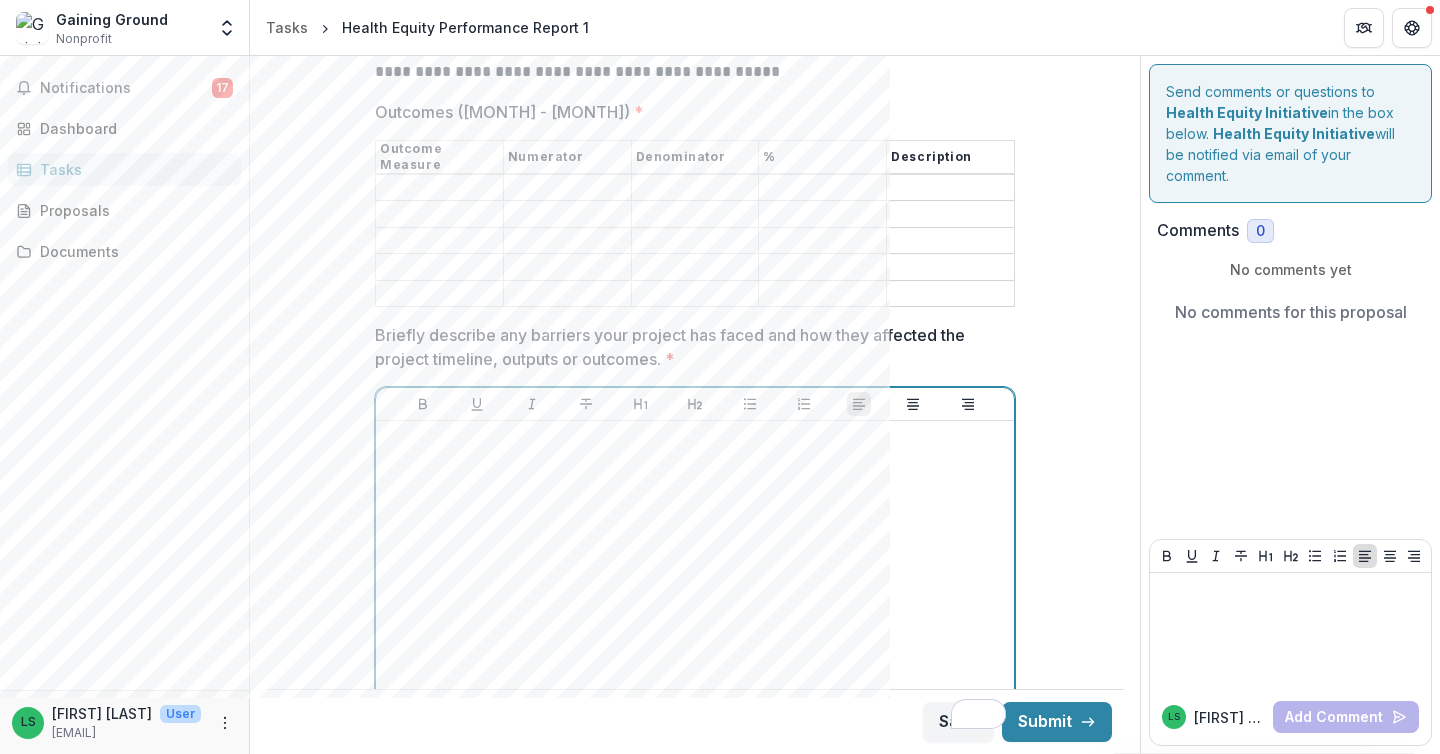 scroll, scrollTop: 3436, scrollLeft: 0, axis: vertical 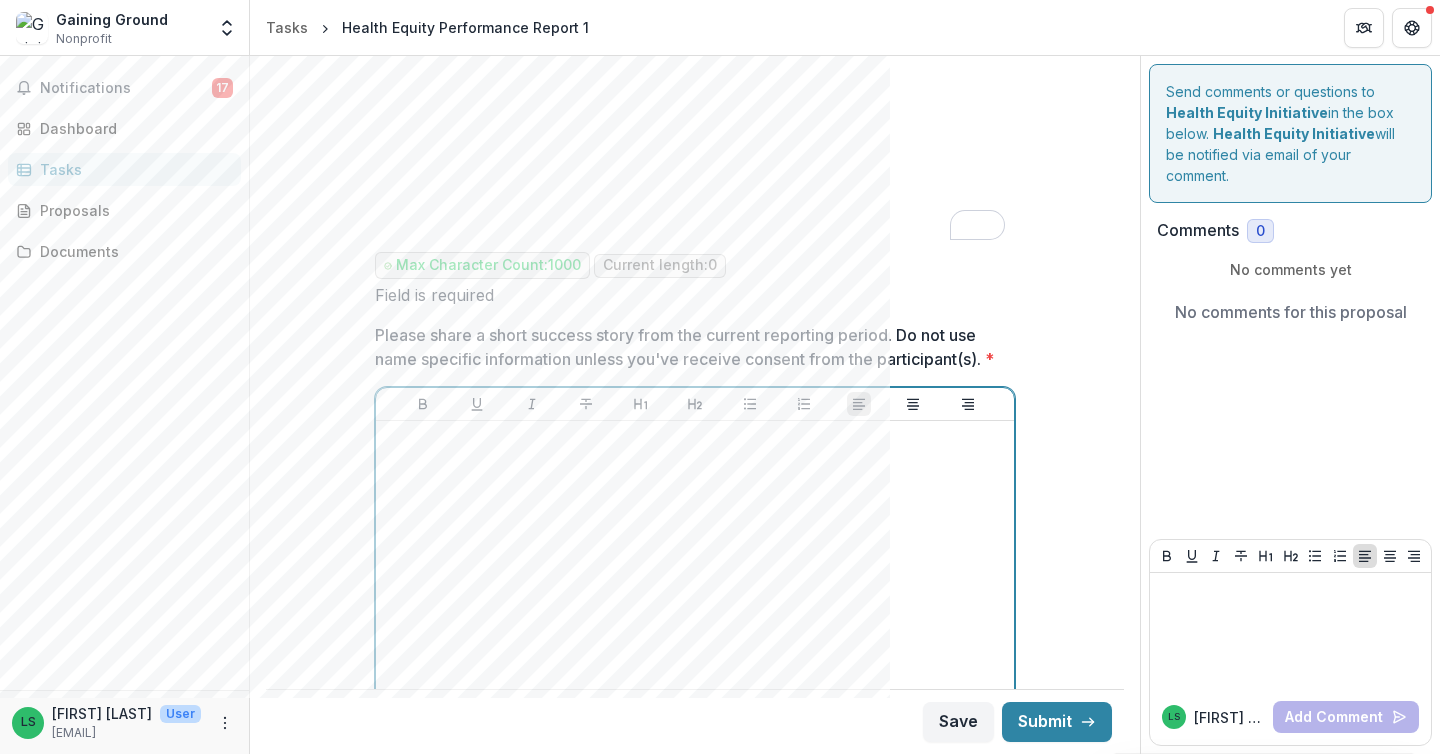 click at bounding box center (695, 440) 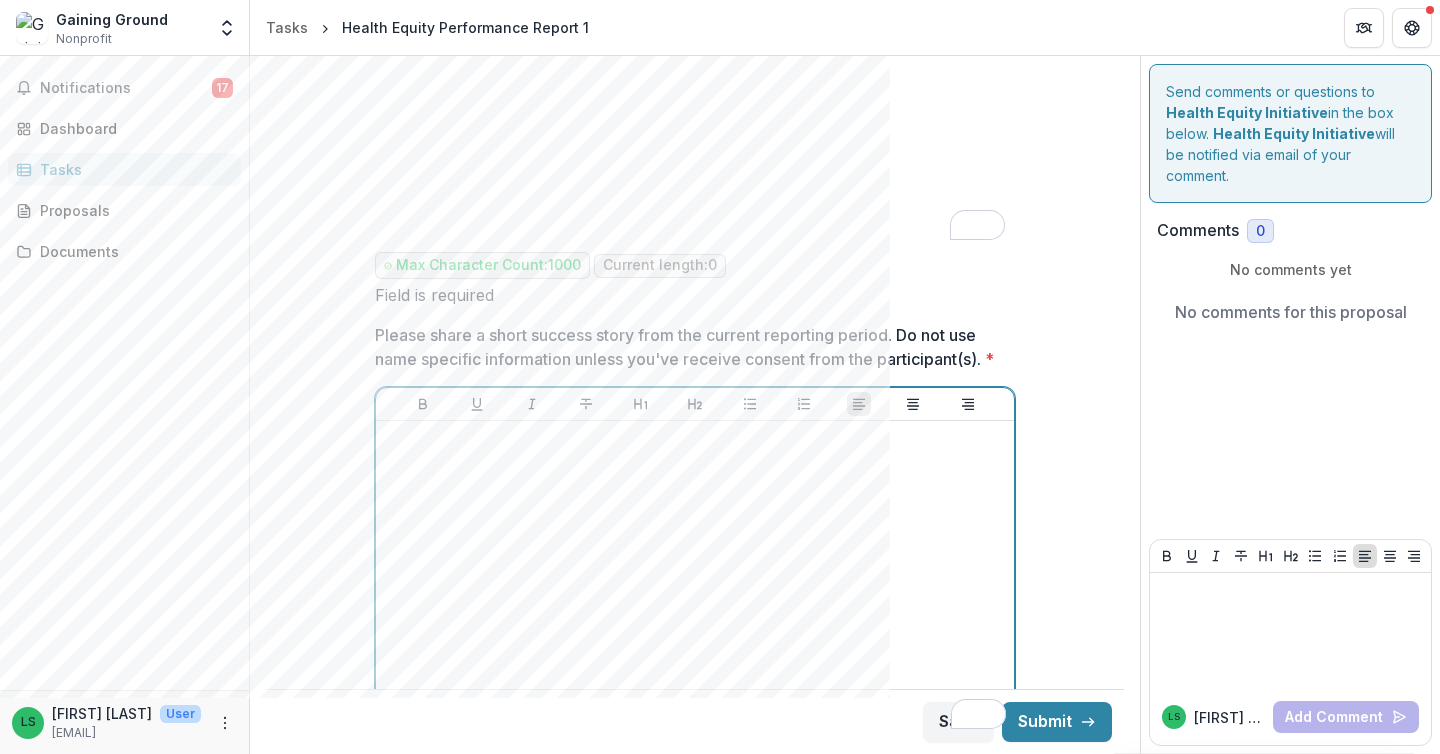 scroll, scrollTop: 3868, scrollLeft: 0, axis: vertical 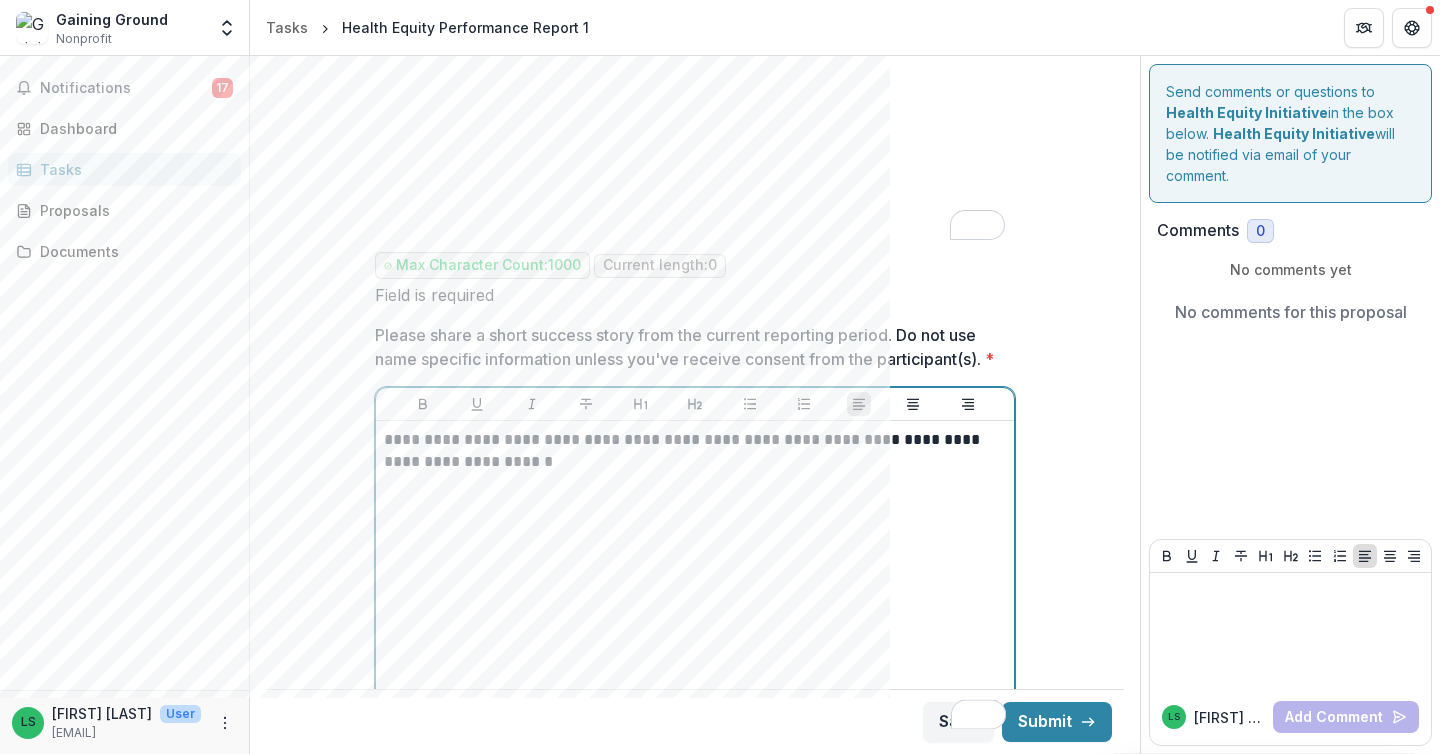 click at bounding box center (695, 484) 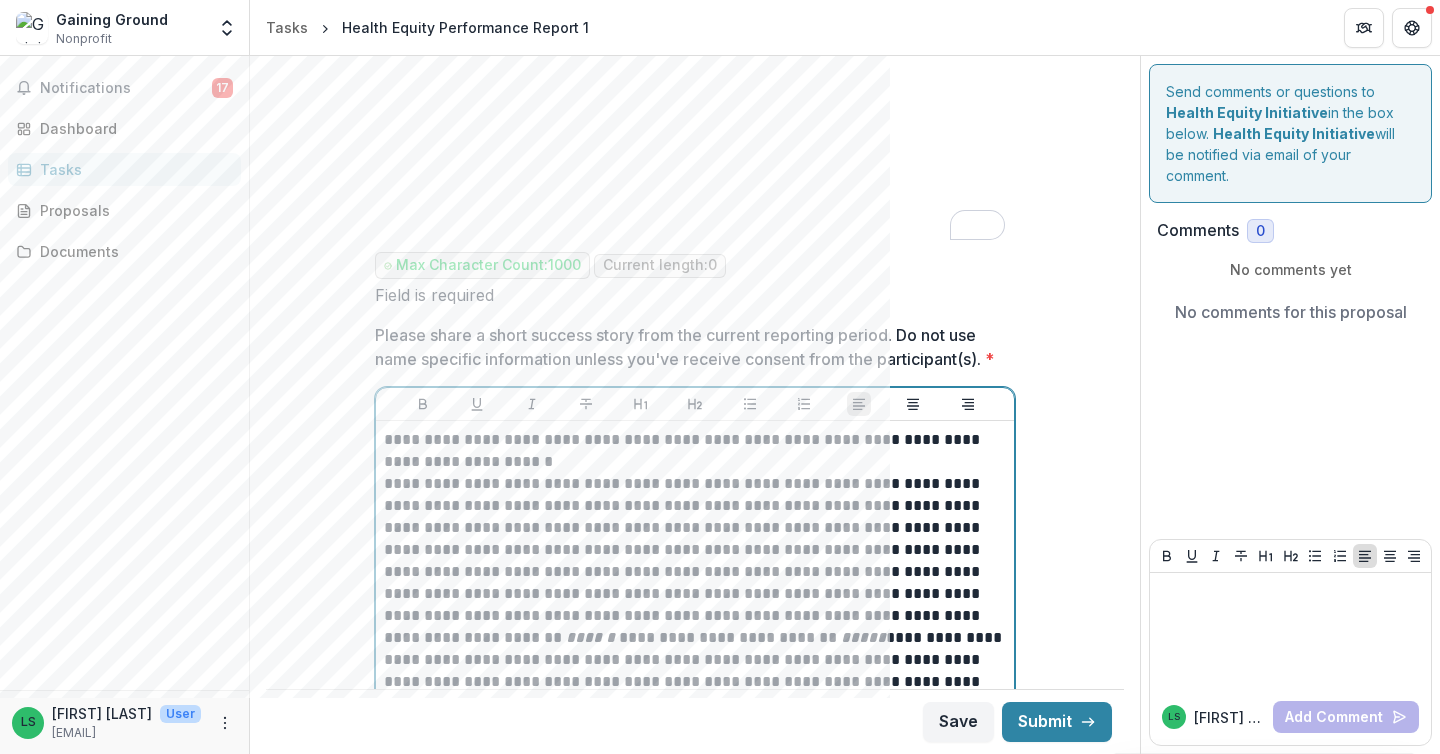 scroll, scrollTop: 3910, scrollLeft: 0, axis: vertical 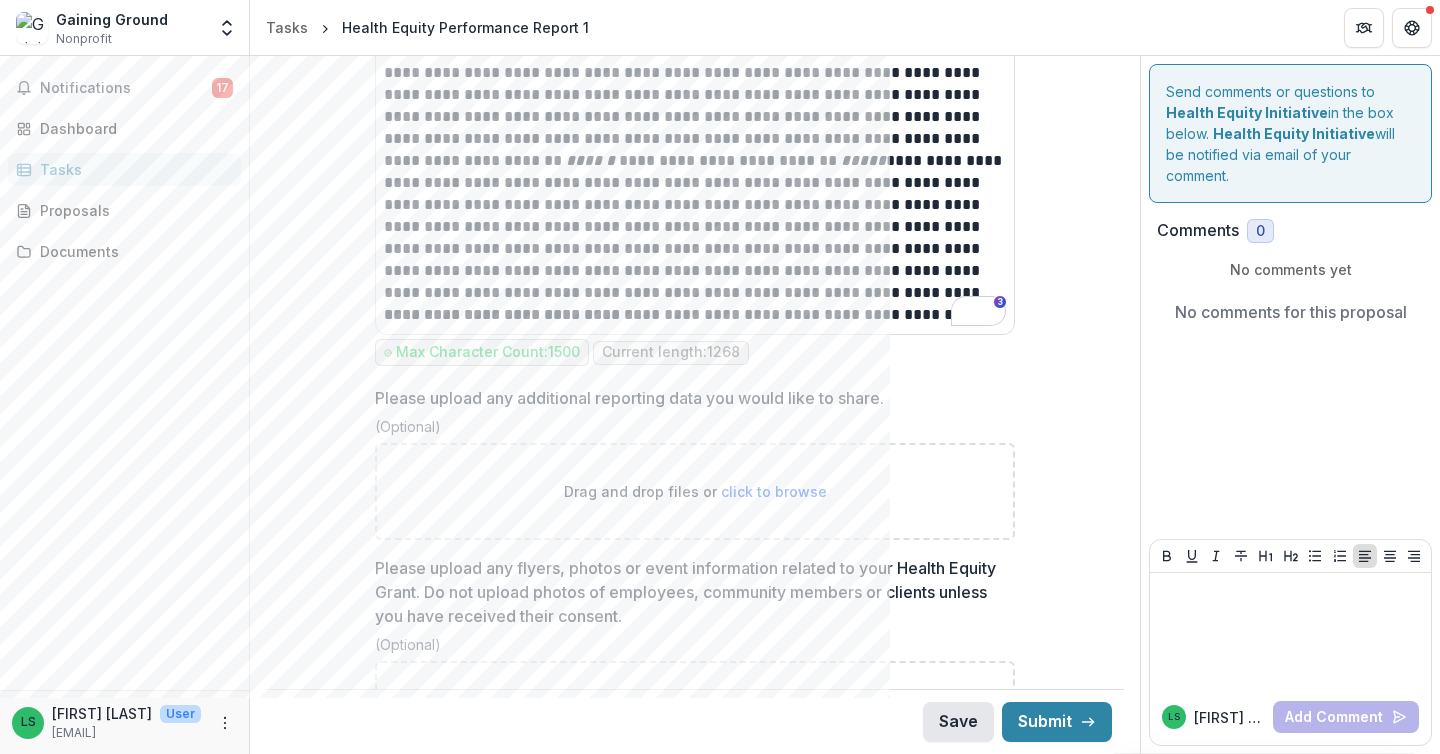 click on "Save" at bounding box center (958, 722) 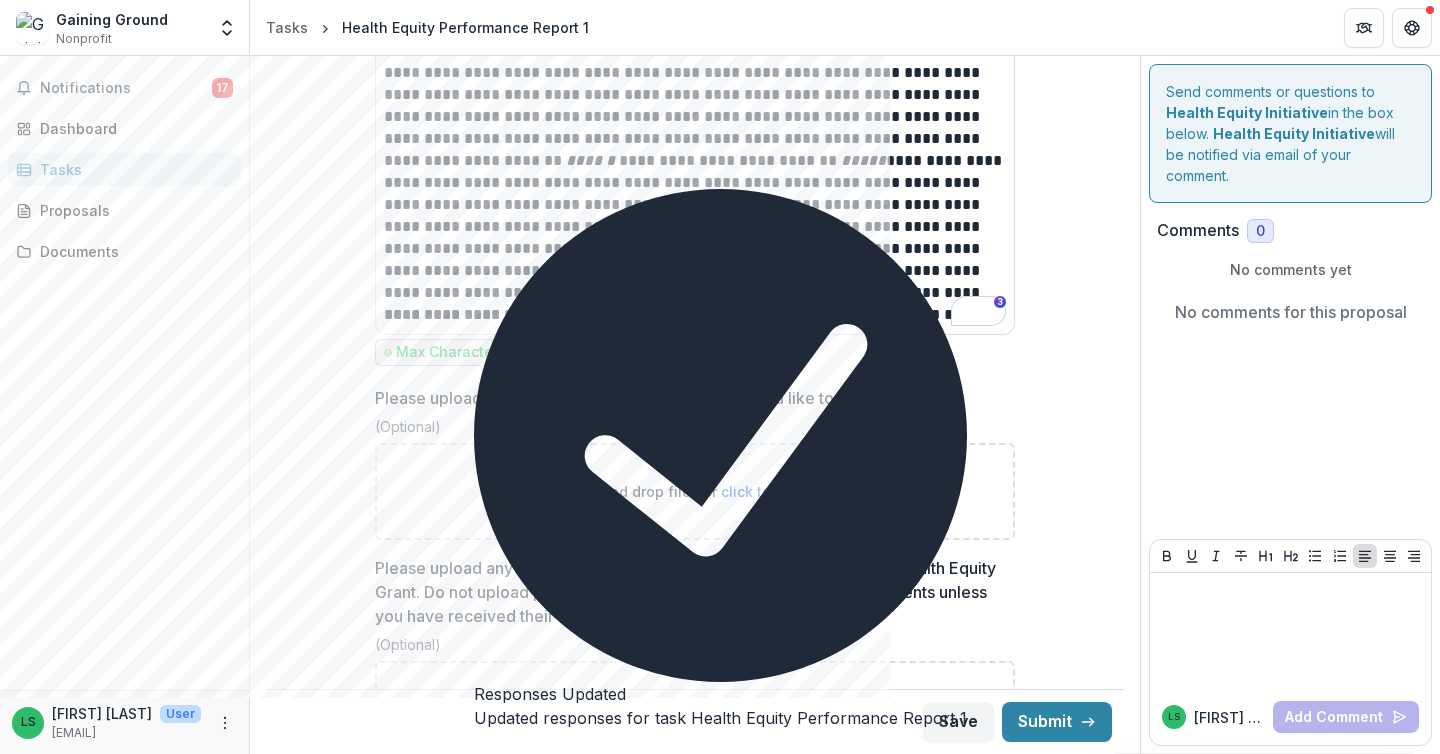 click on "**********" at bounding box center (695, -1582) 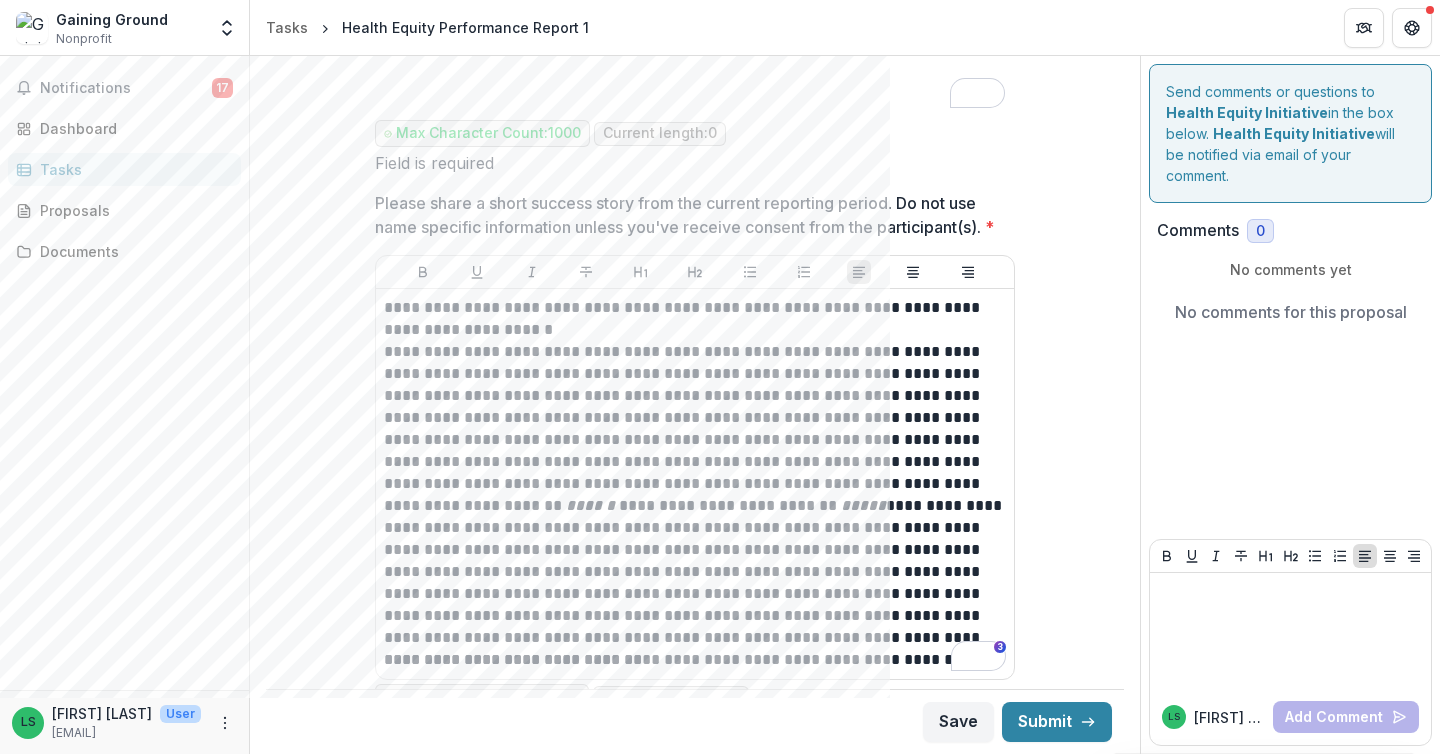 scroll, scrollTop: 4126, scrollLeft: 0, axis: vertical 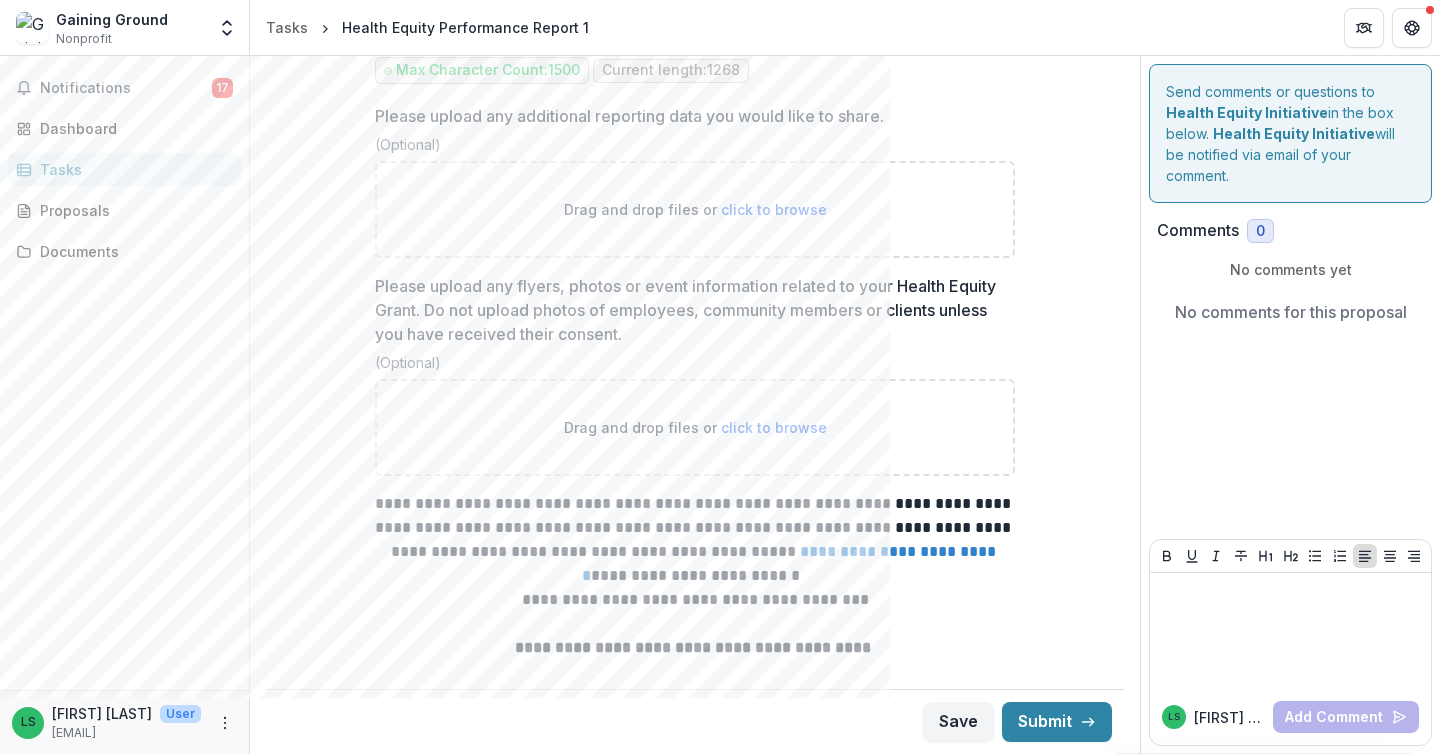 click on "click to browse" at bounding box center [774, 427] 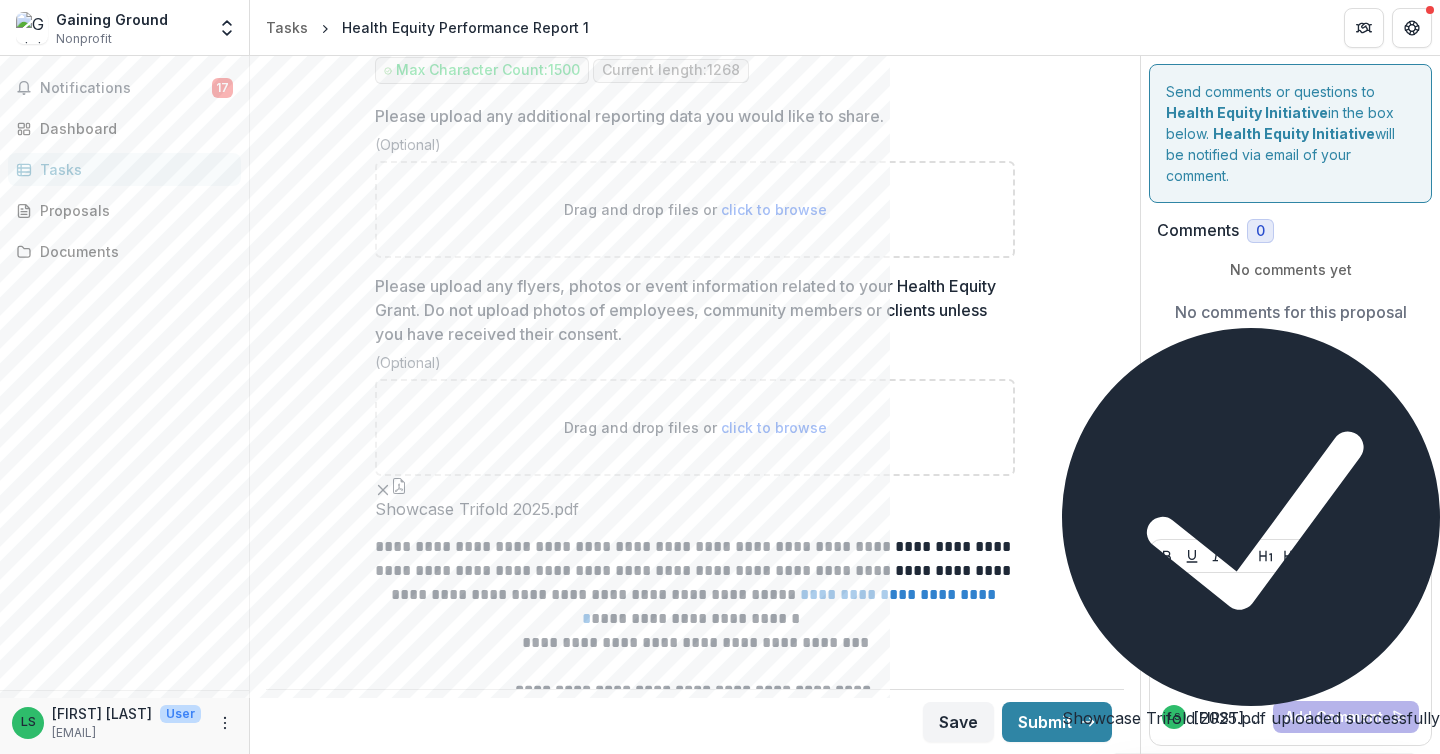 scroll, scrollTop: 4478, scrollLeft: 0, axis: vertical 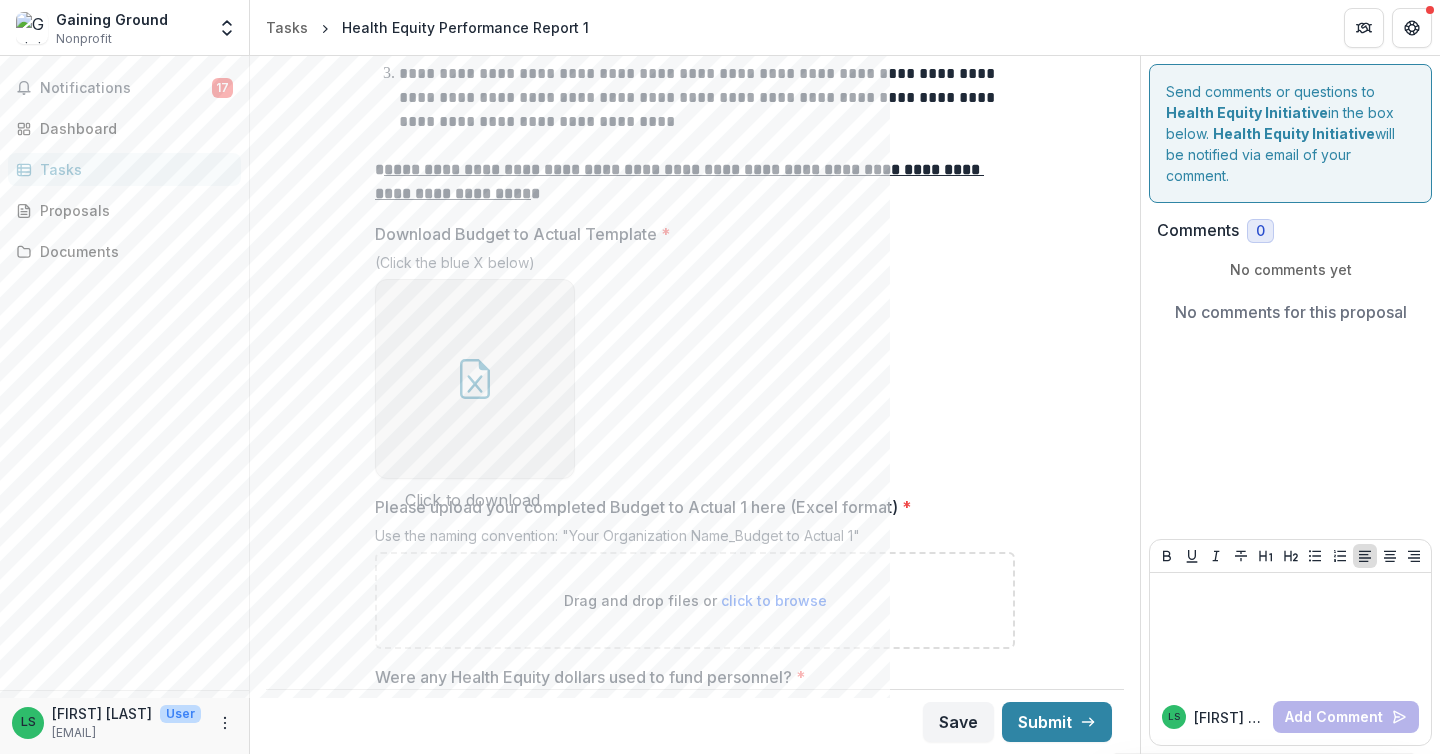 click 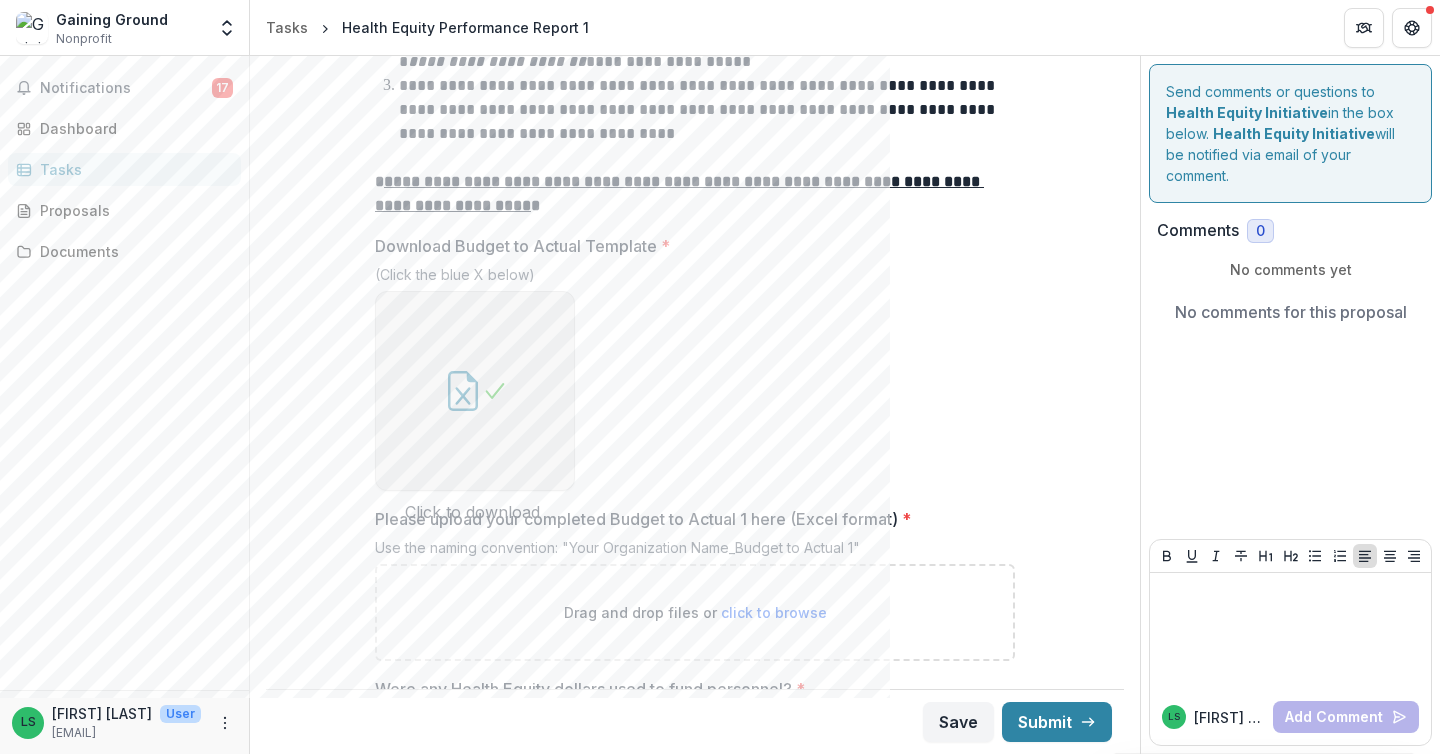 click 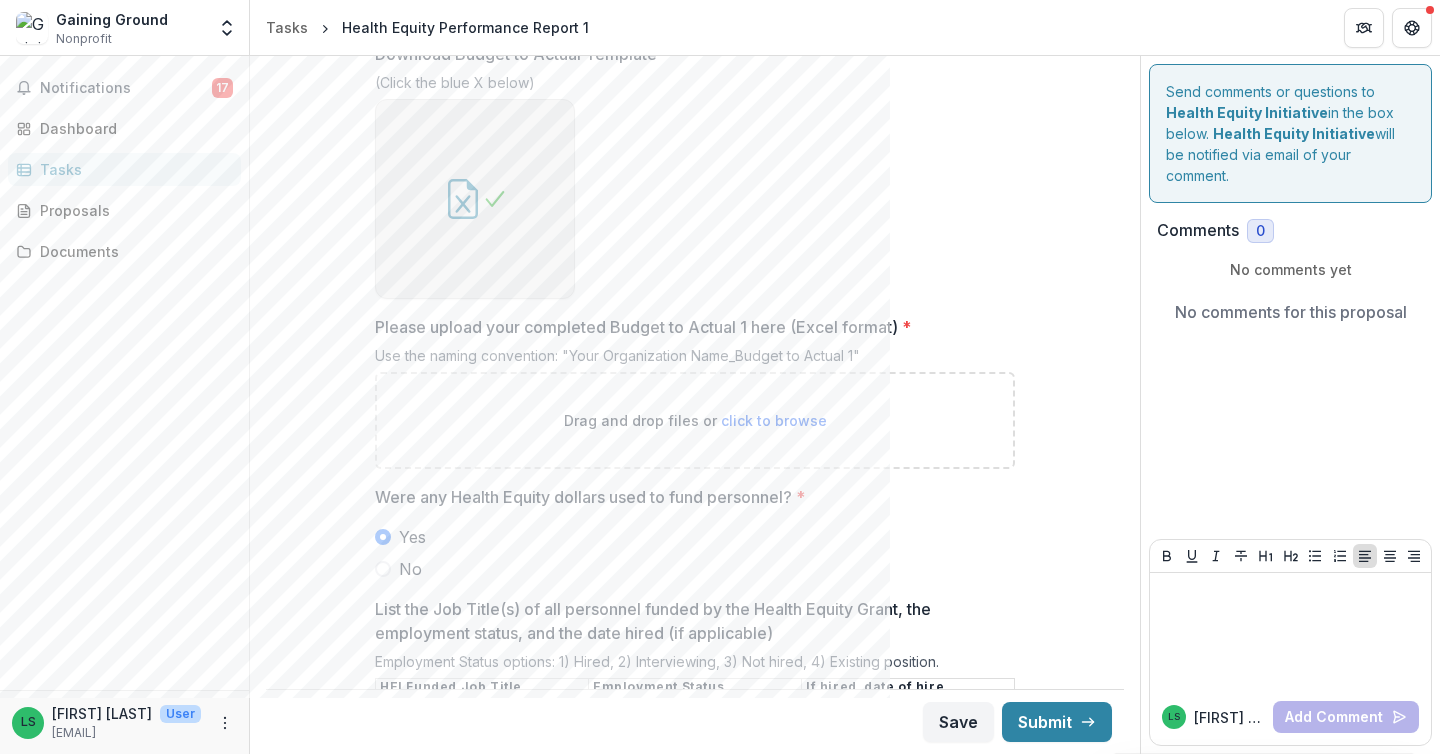 click on "click to browse" at bounding box center (774, 420) 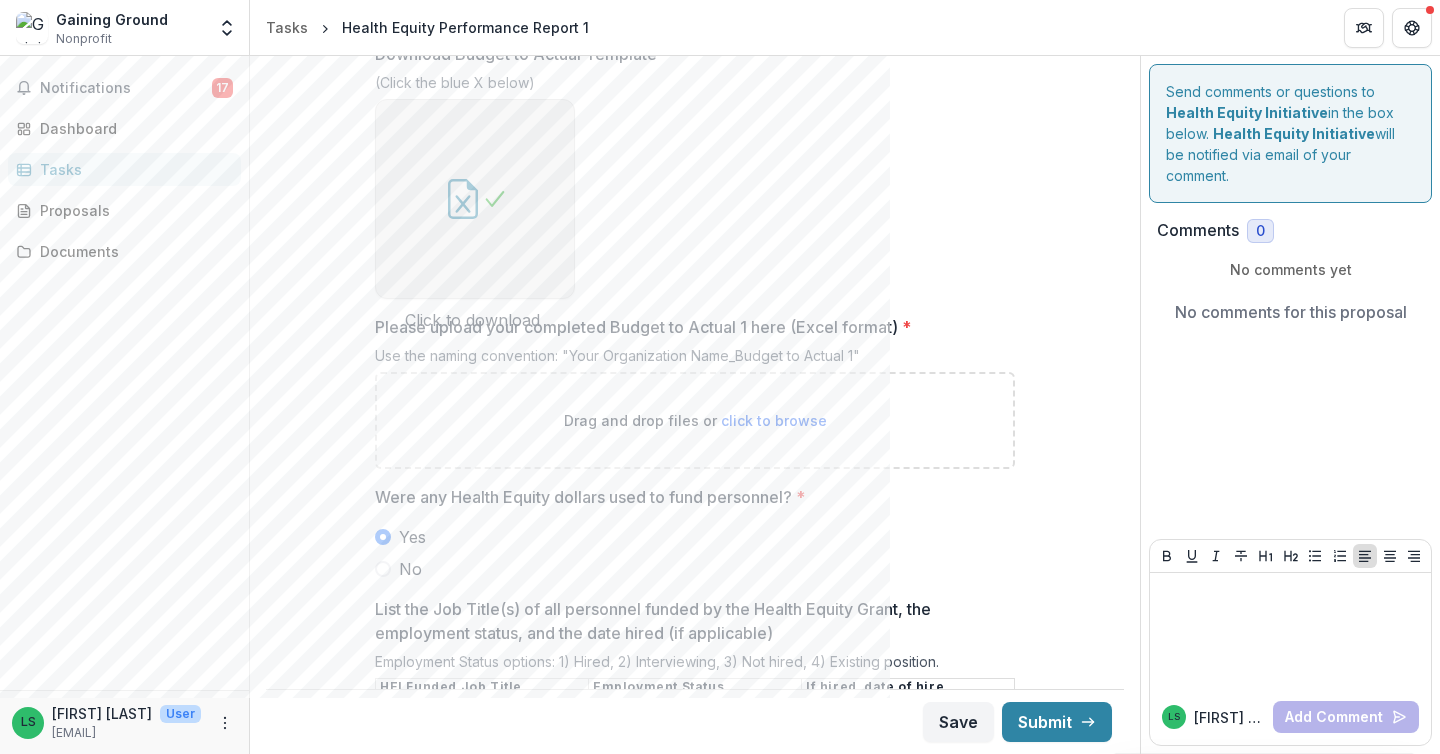 click at bounding box center (475, 199) 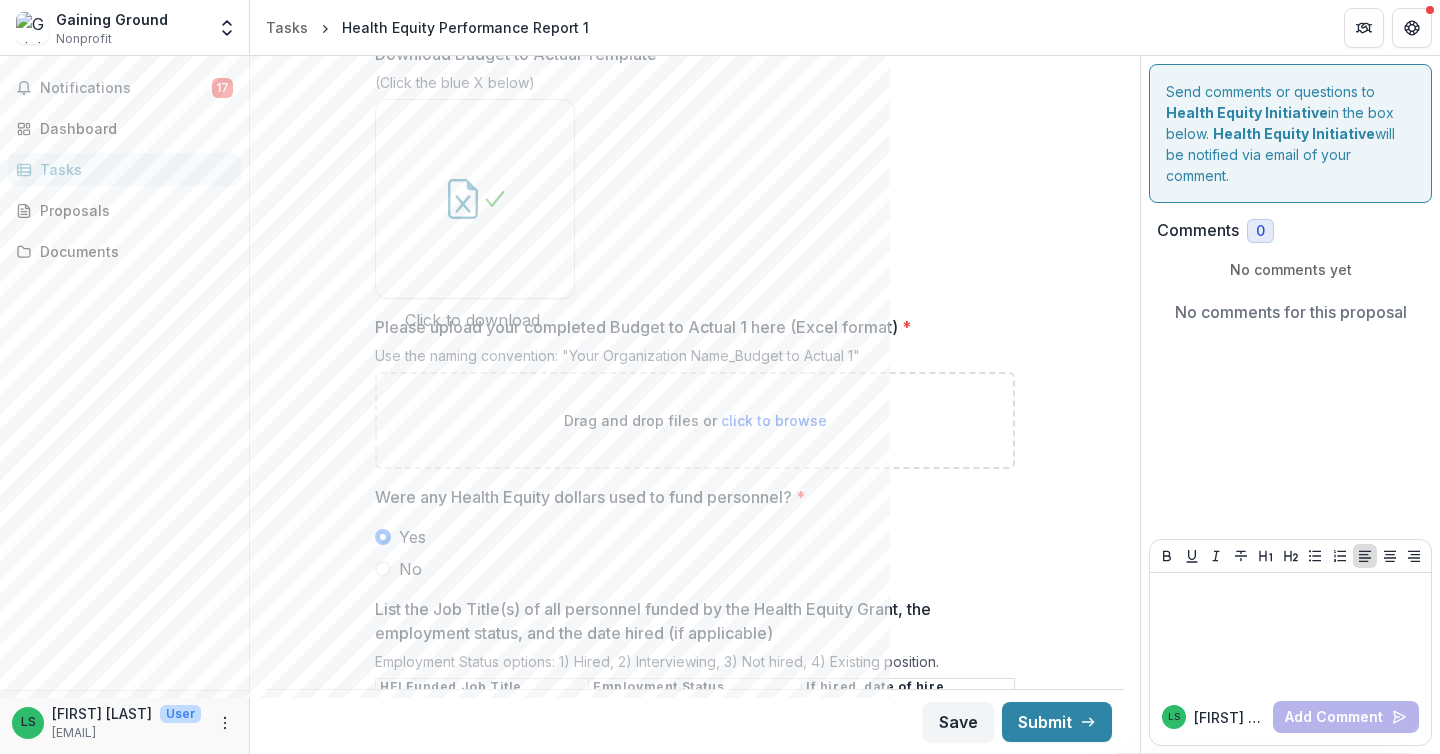 scroll, scrollTop: 1323, scrollLeft: 0, axis: vertical 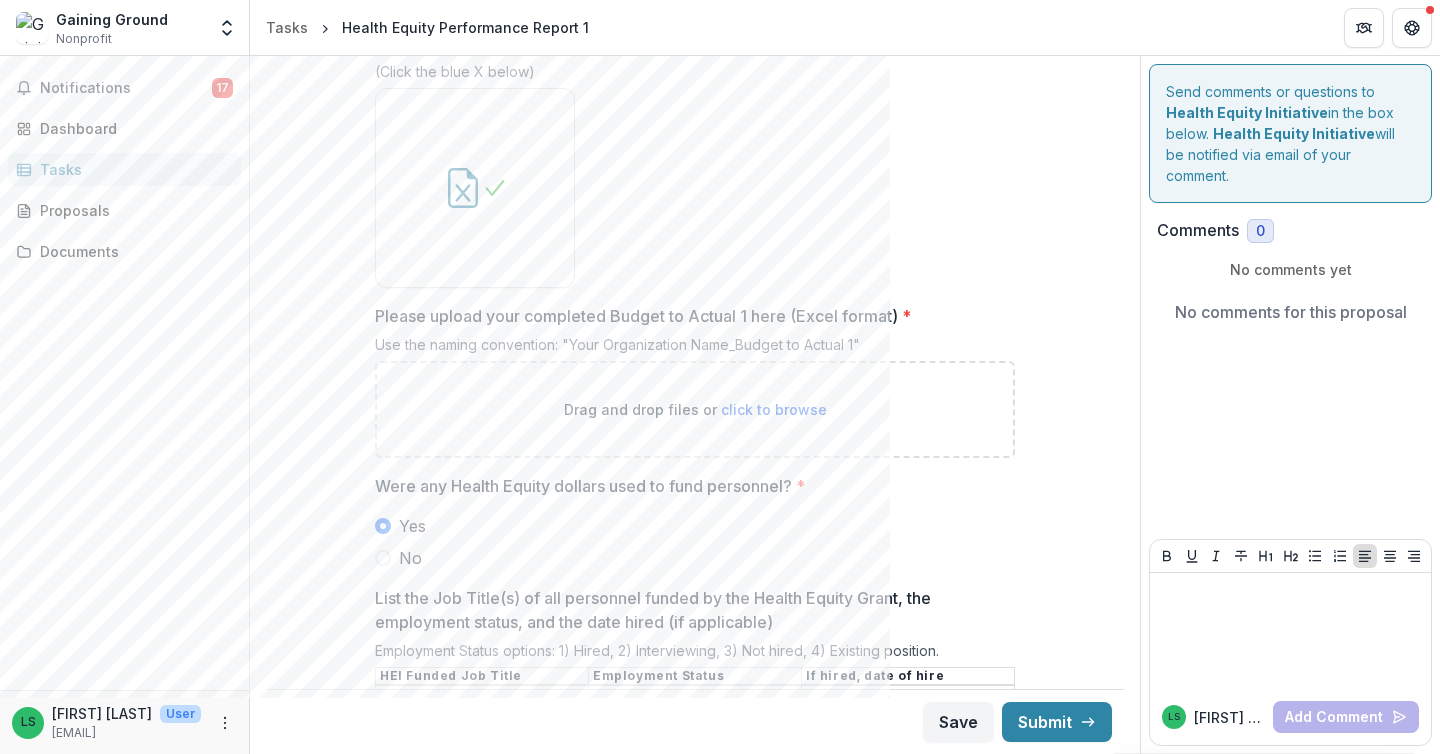 click on "click to browse" at bounding box center (774, 409) 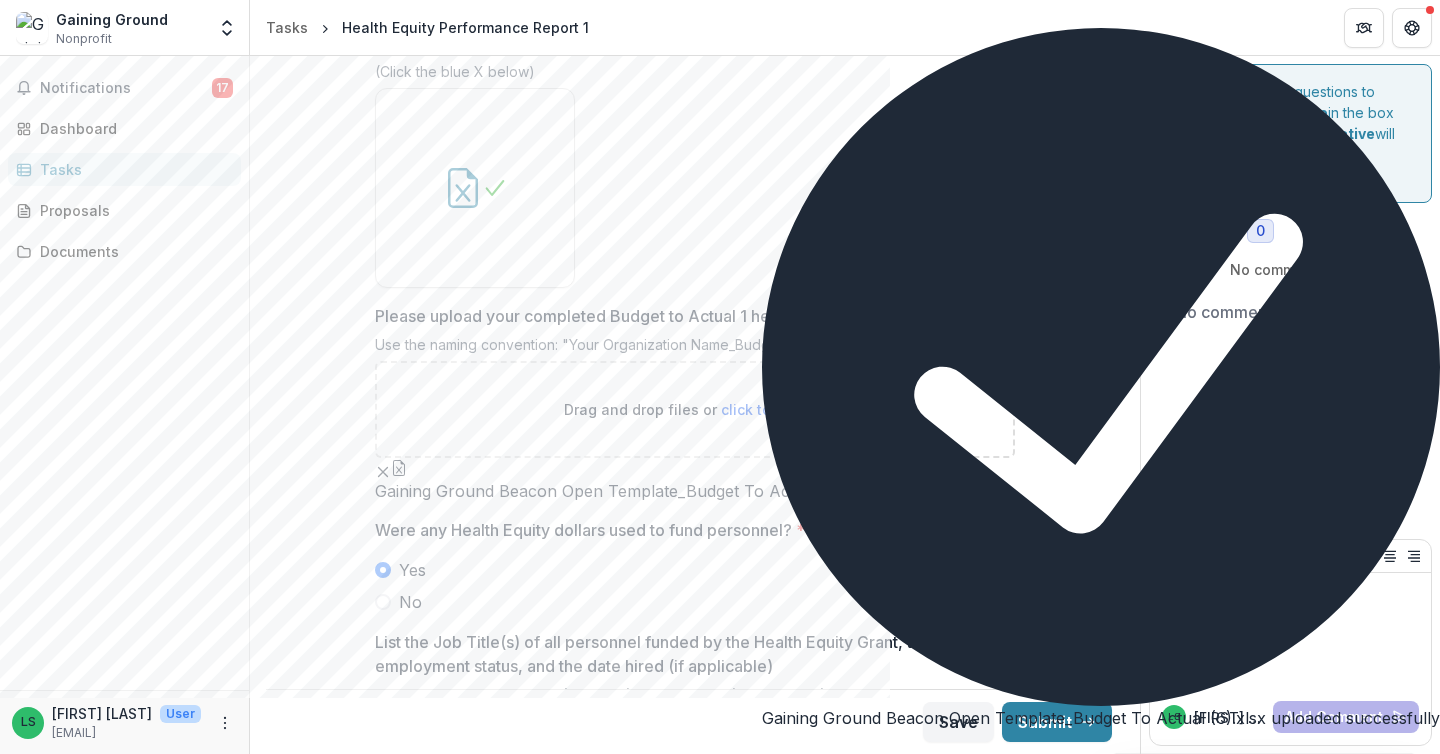 scroll, scrollTop: 1770, scrollLeft: 0, axis: vertical 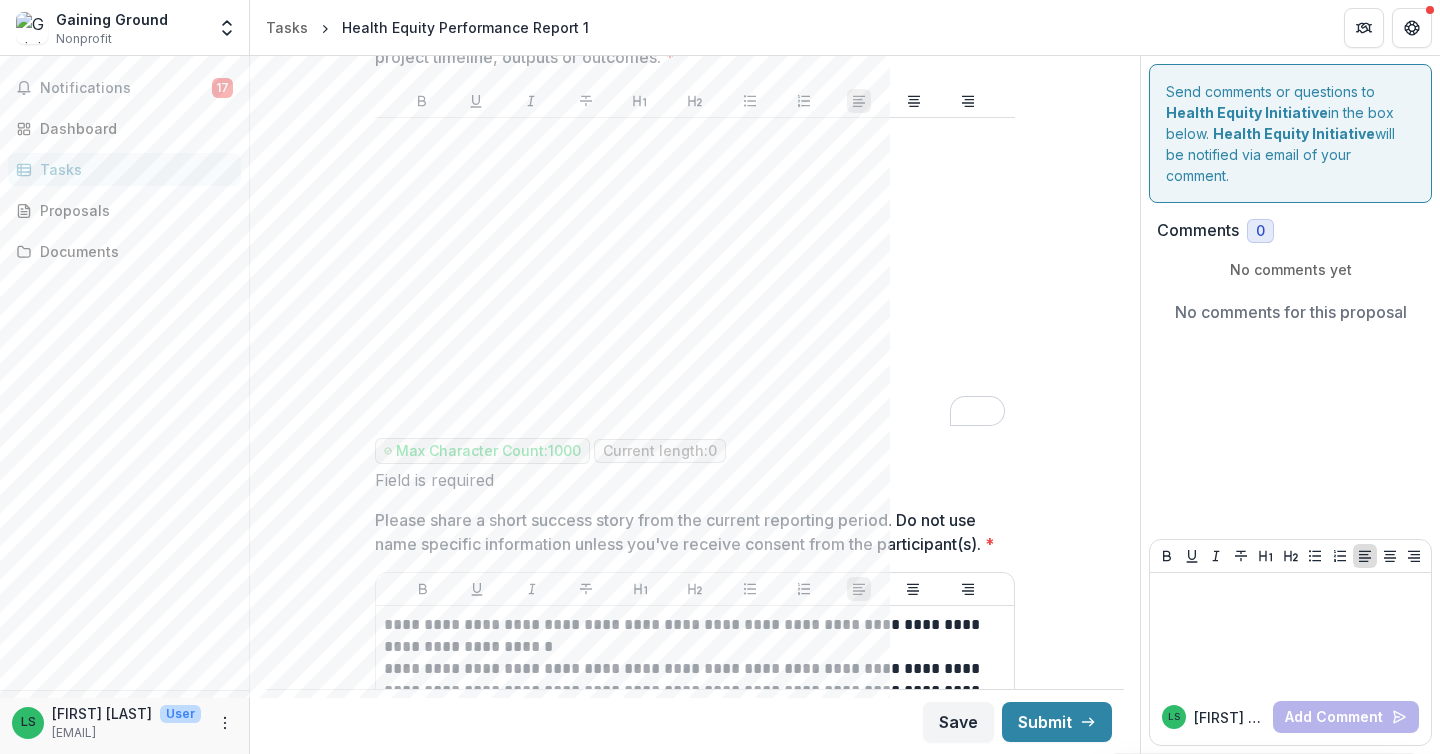 click at bounding box center [694, 137] 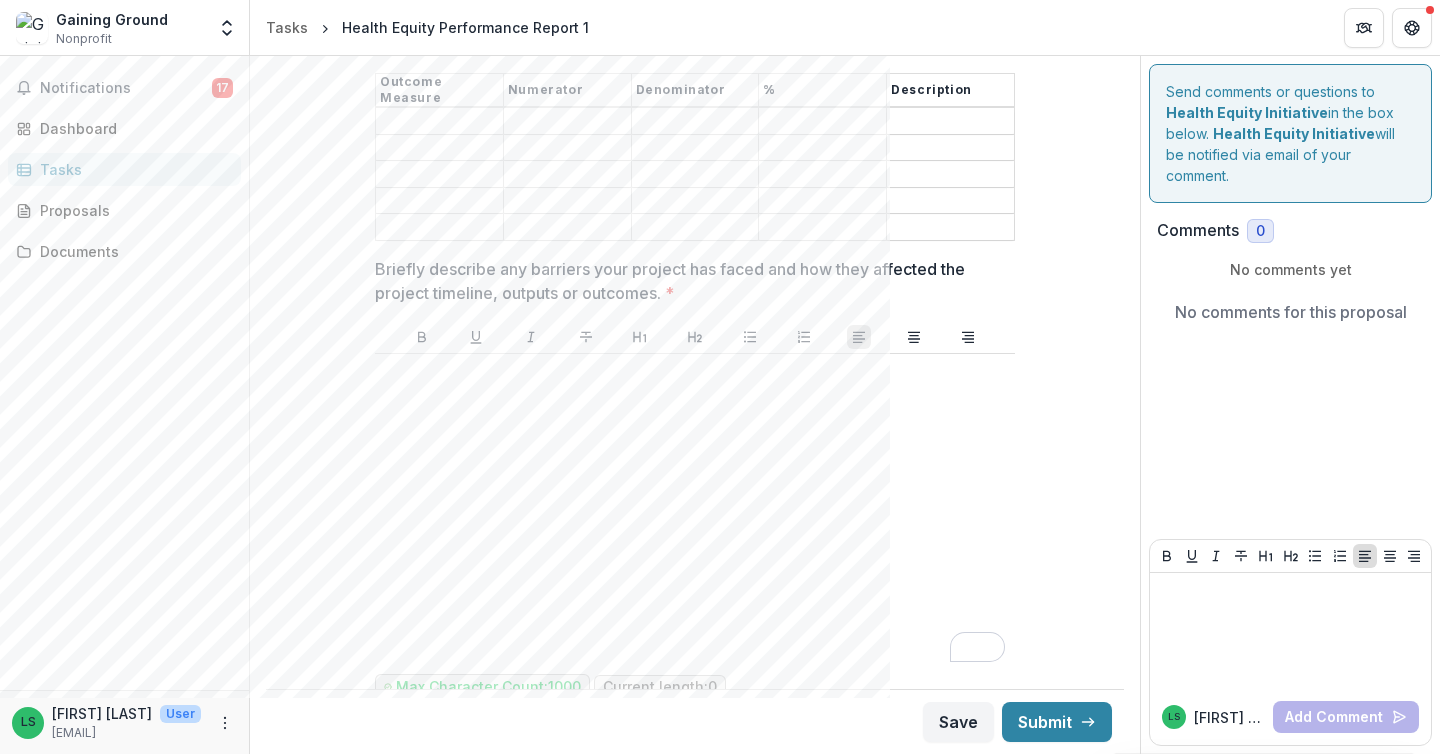 click on "Outcomes ([MONTH] - [MONTH]) *" at bounding box center [439, 122] 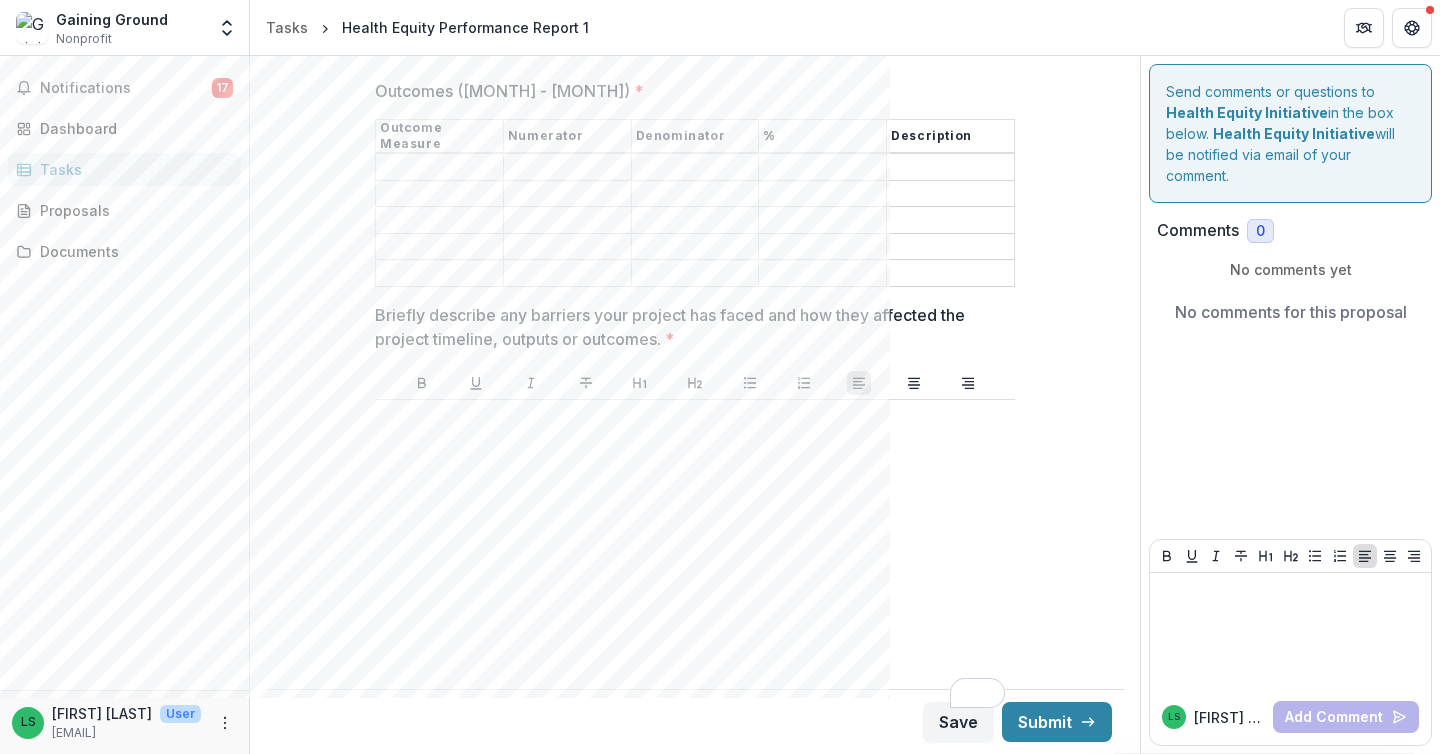 scroll, scrollTop: 3398, scrollLeft: 0, axis: vertical 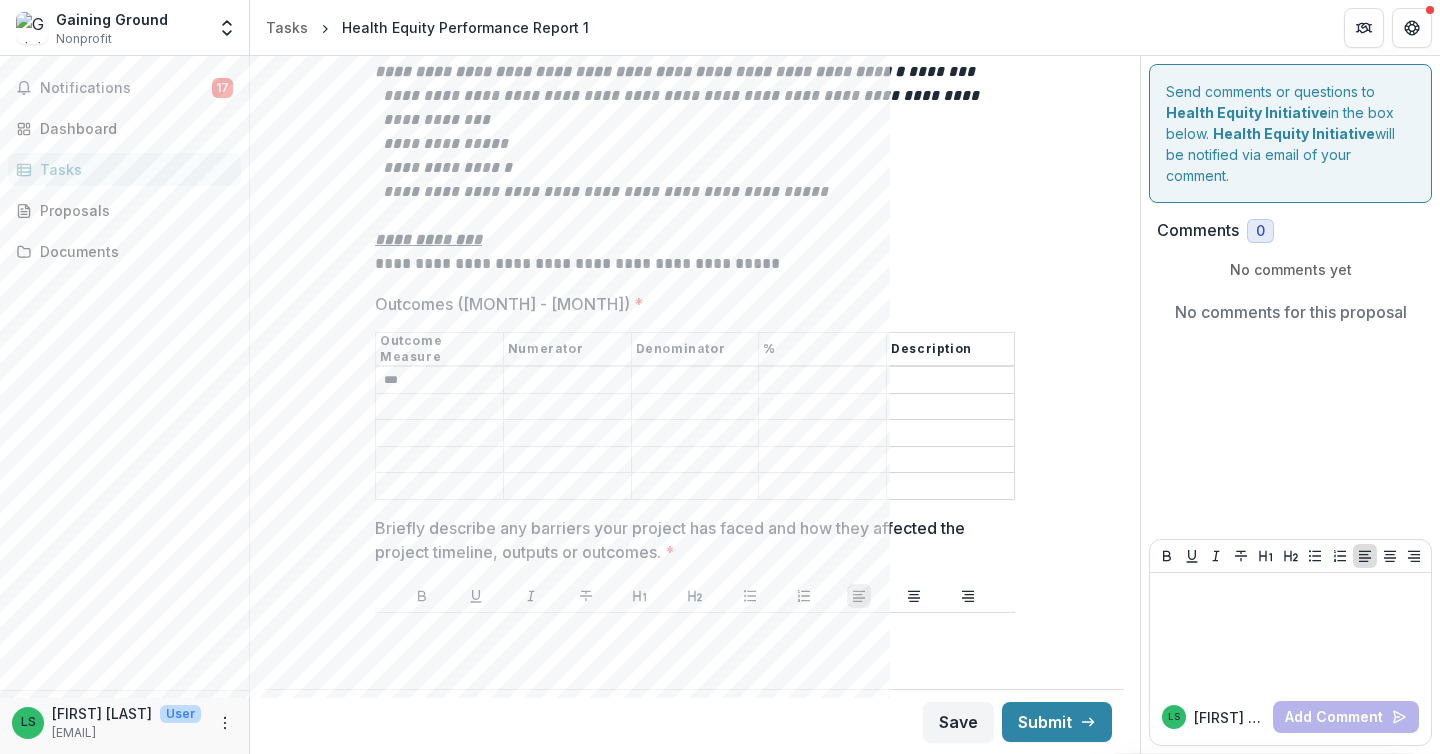 type on "***" 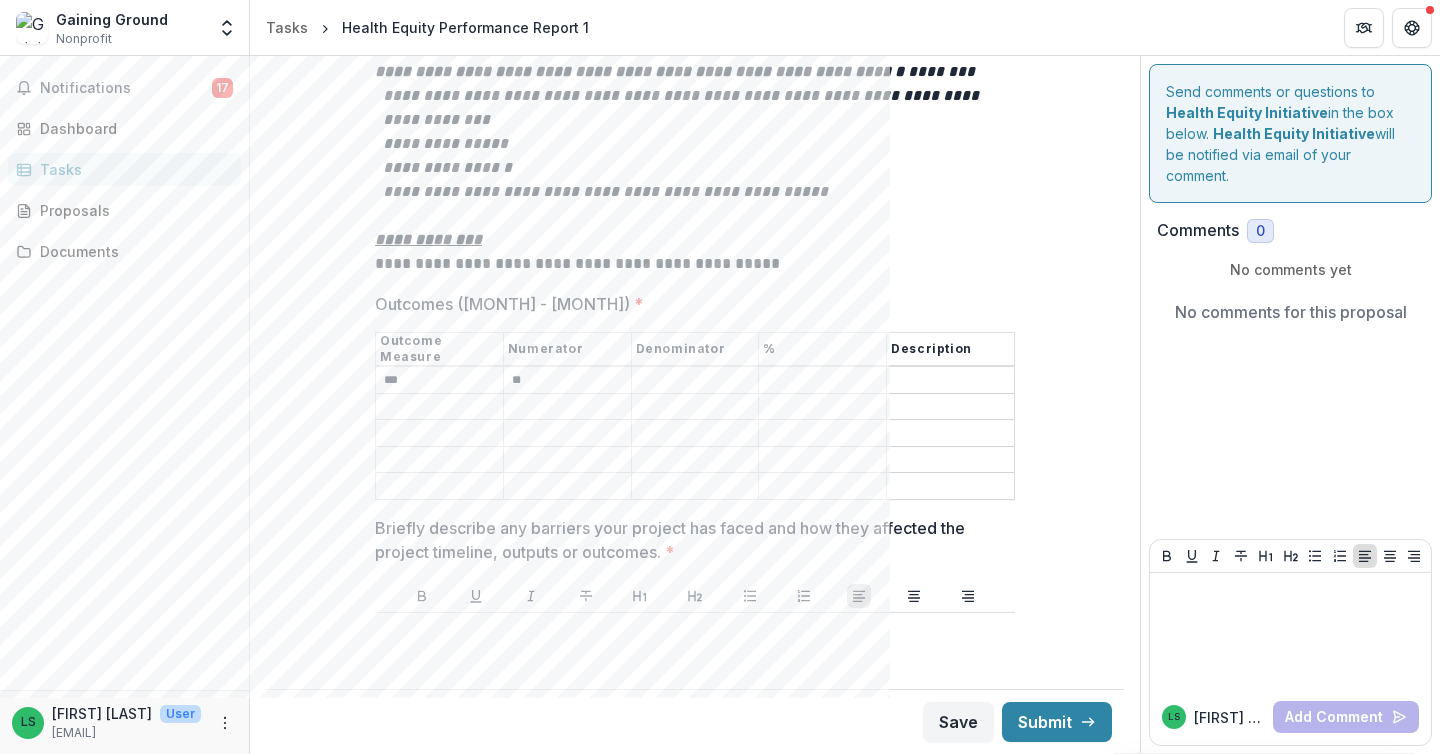 type on "*" 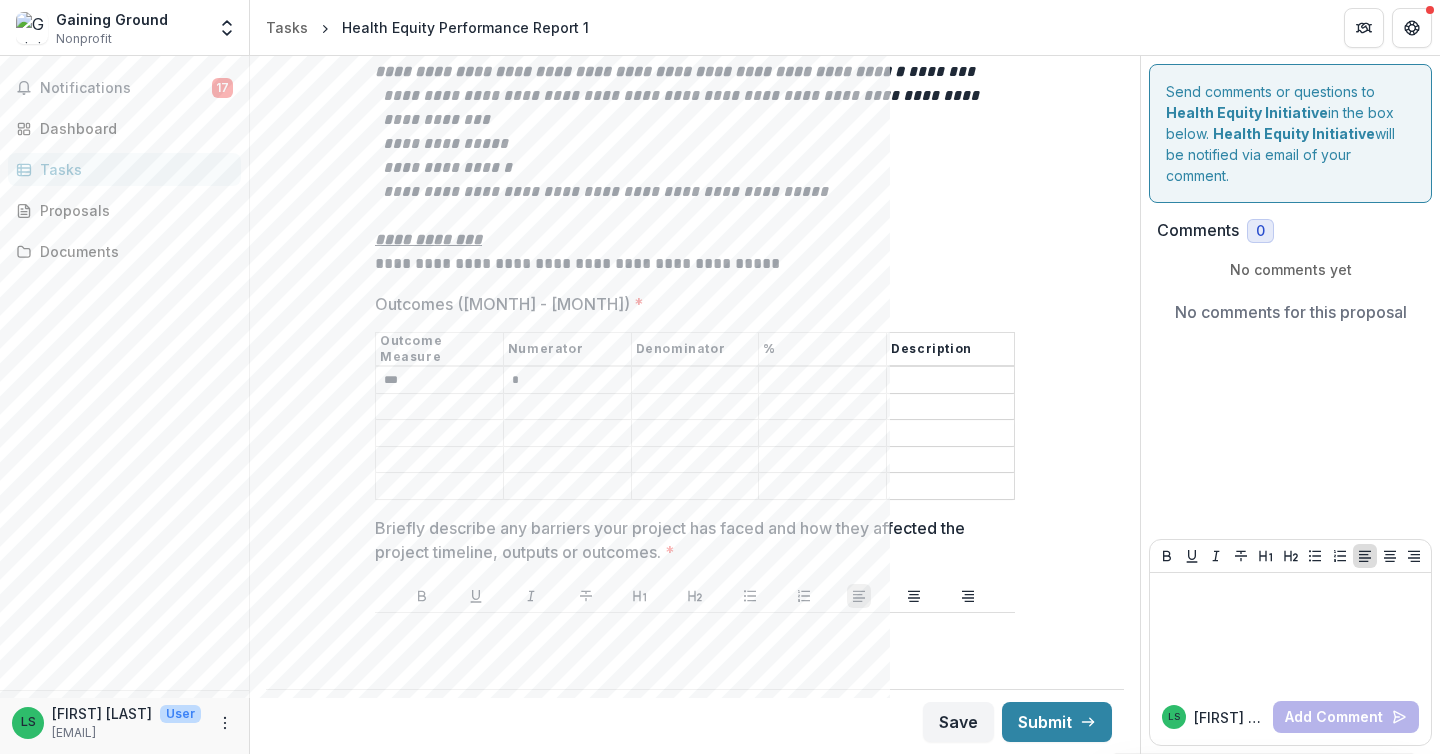 type 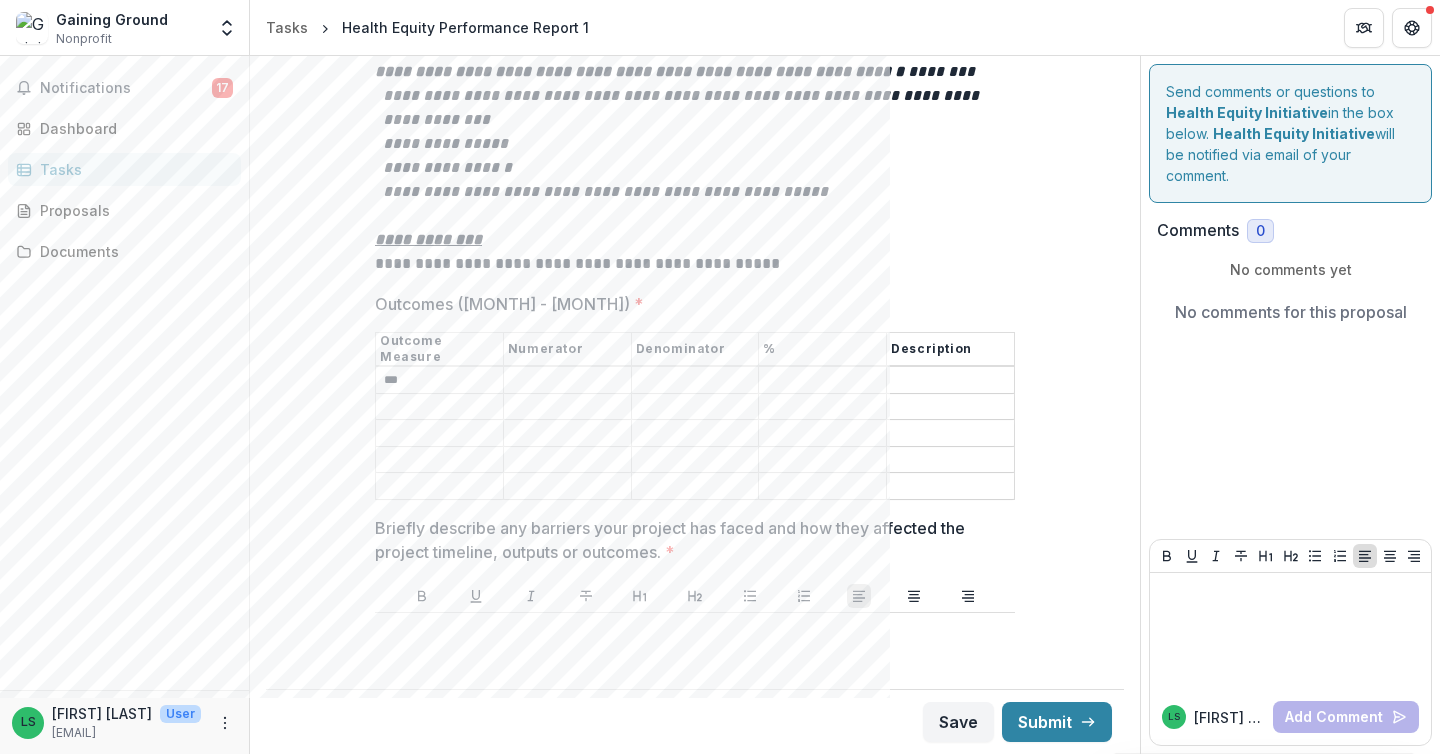 click on "Outcomes ([MONTH] - [MONTH]) *" at bounding box center [695, 381] 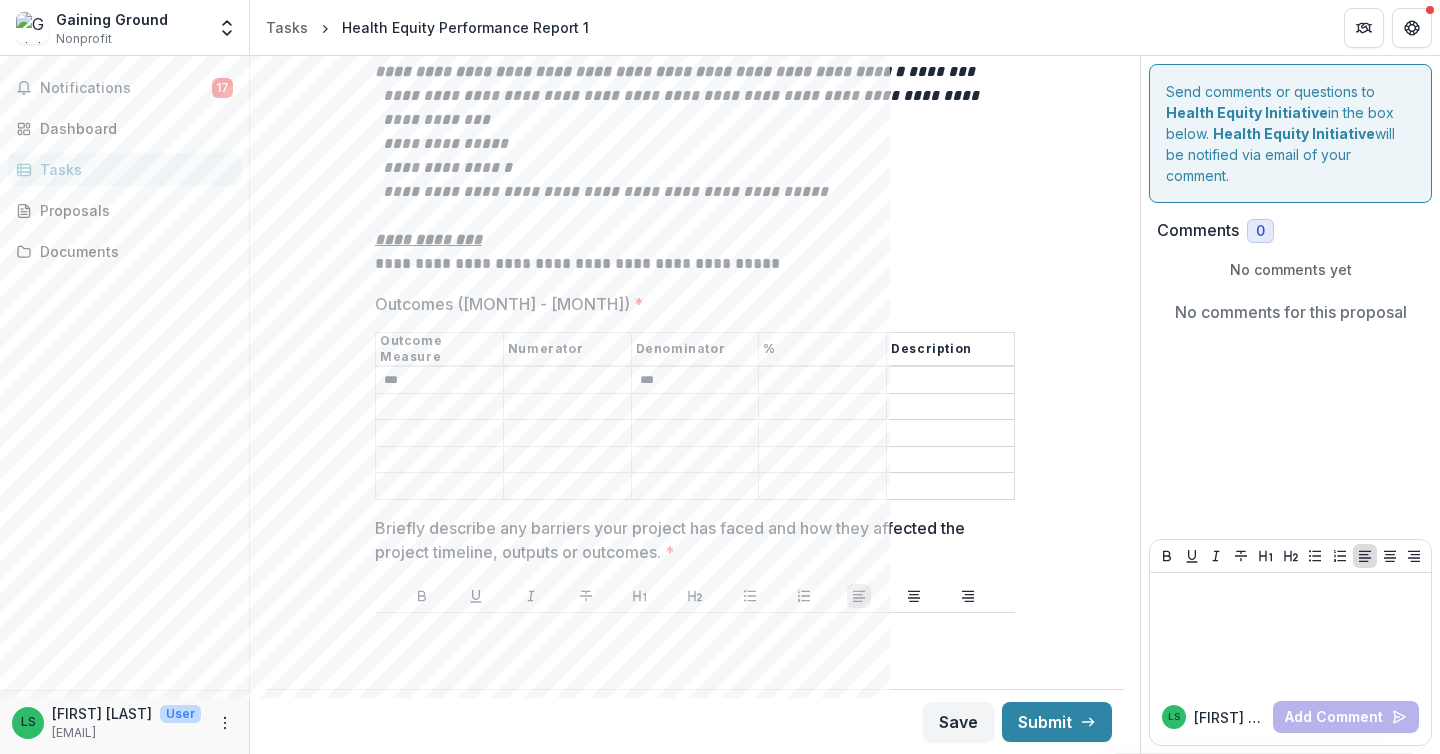 type on "***" 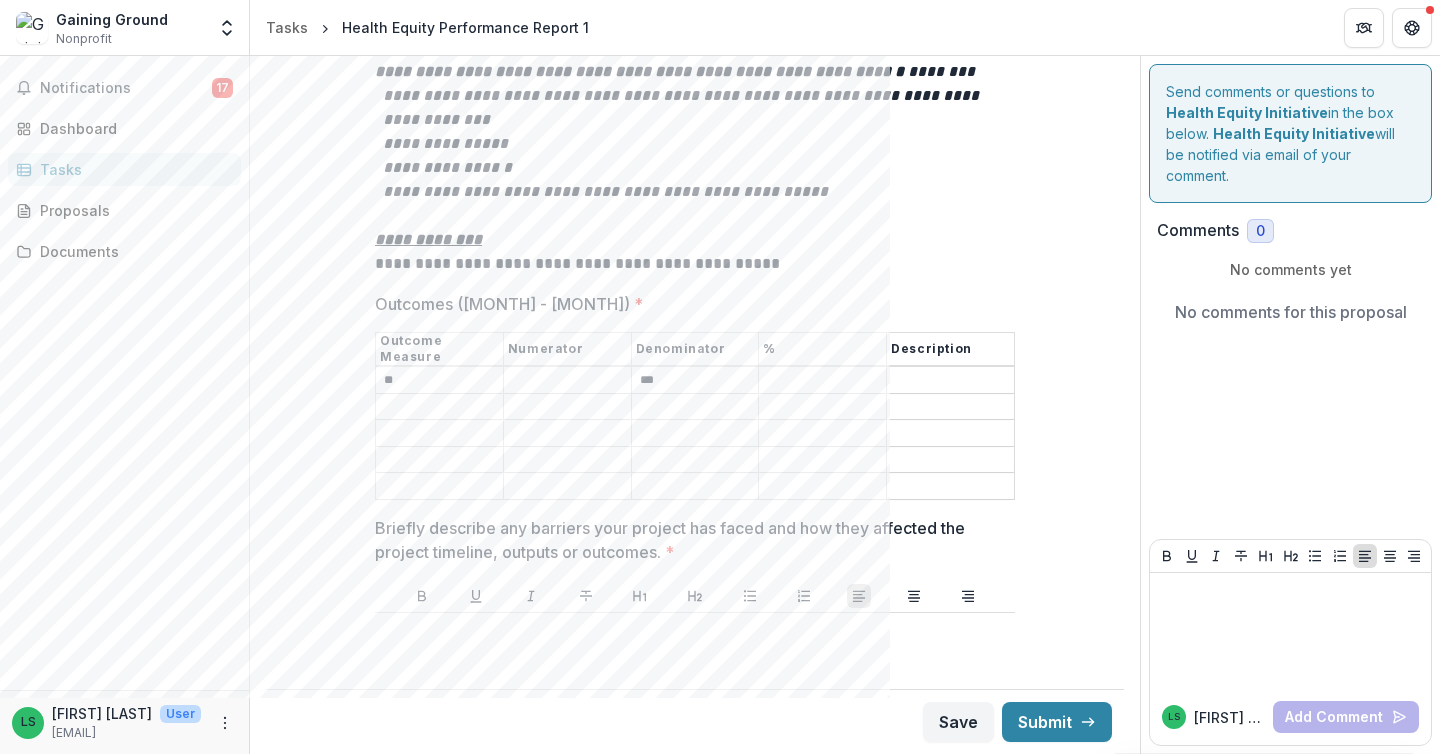 type on "*" 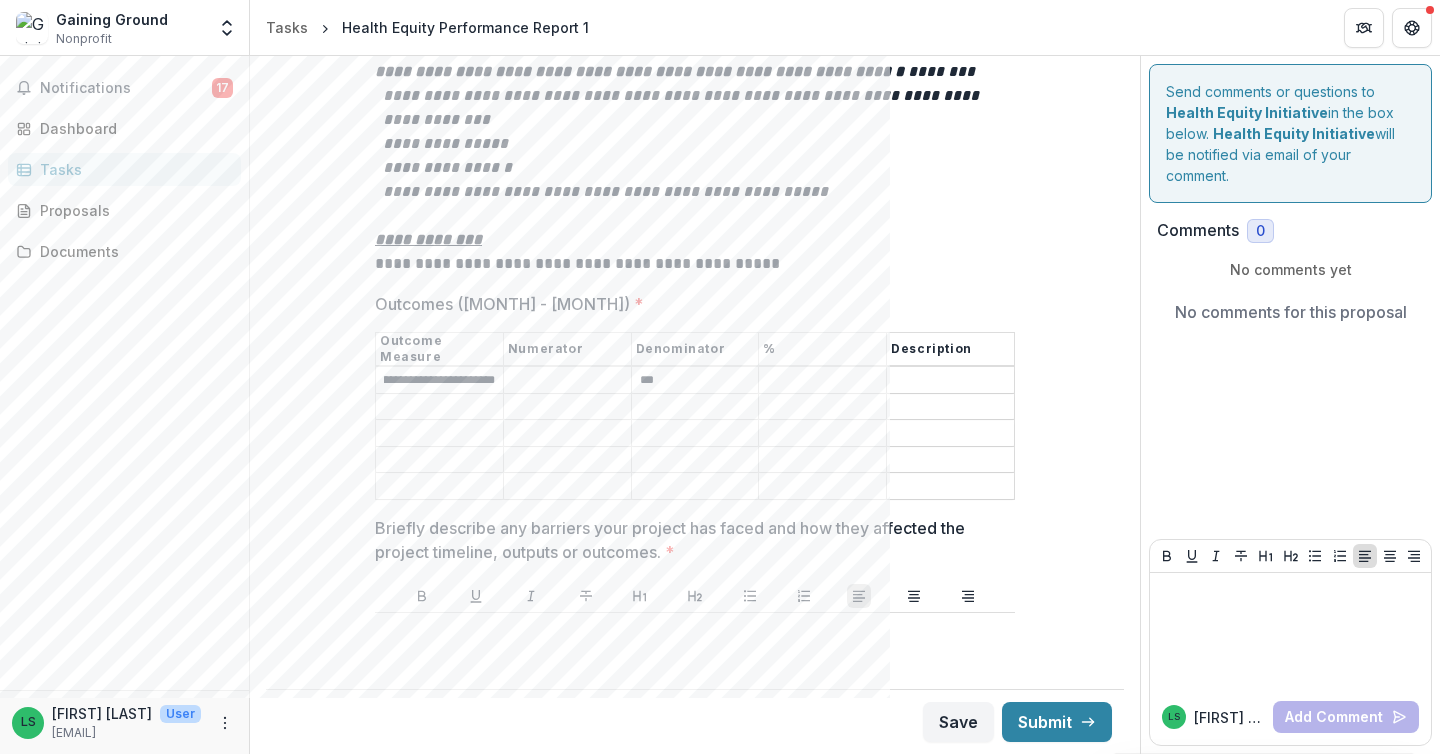 scroll, scrollTop: 0, scrollLeft: 29, axis: horizontal 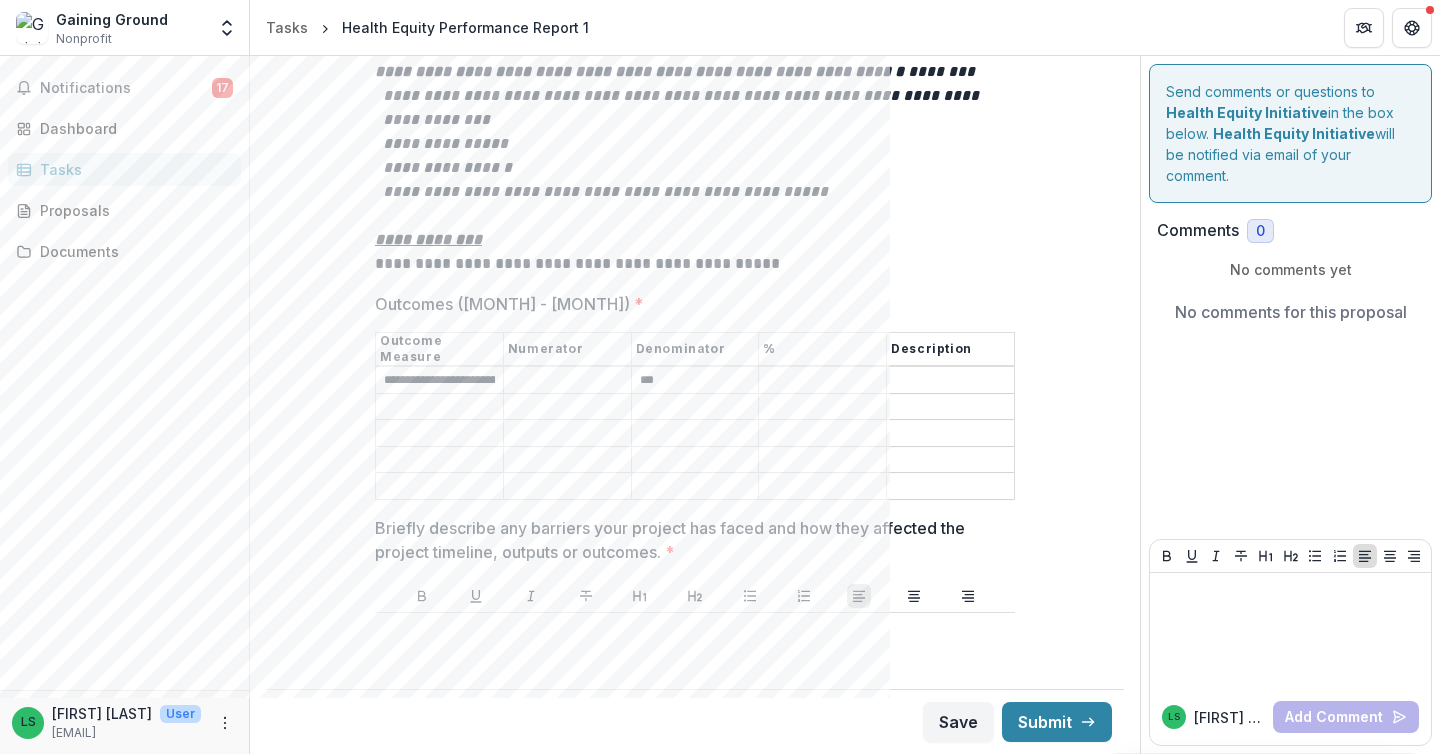 click on "Outcomes ([MONTH] - [MONTH]) *" at bounding box center (567, 381) 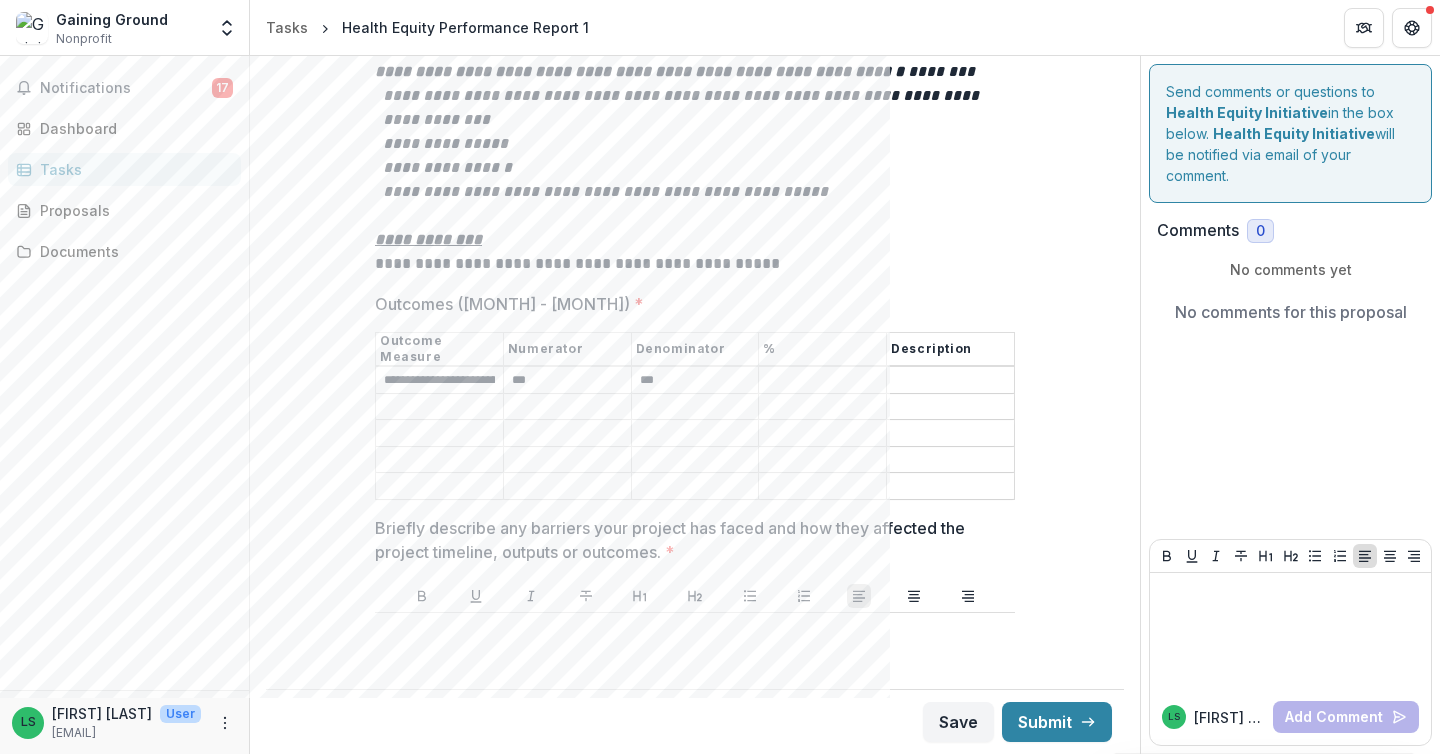 type on "***" 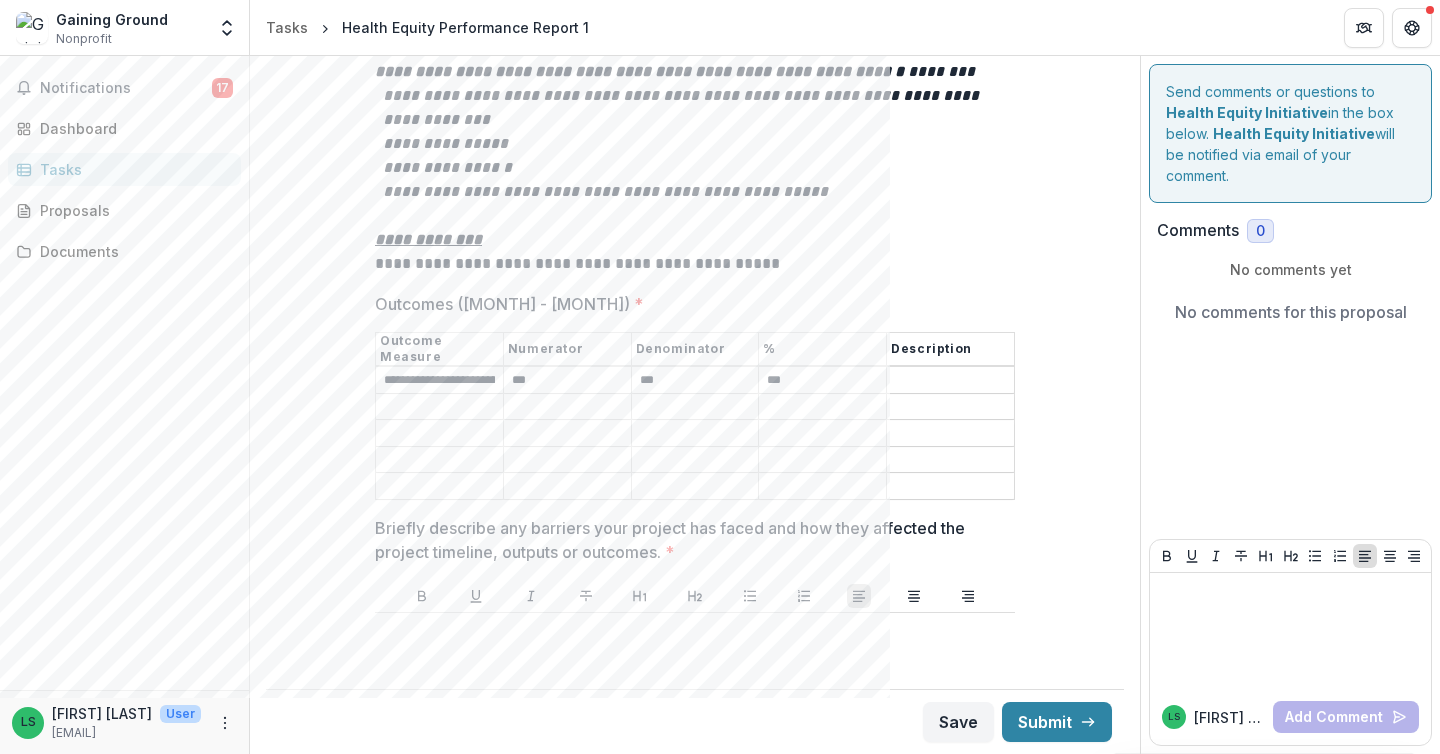 type on "***" 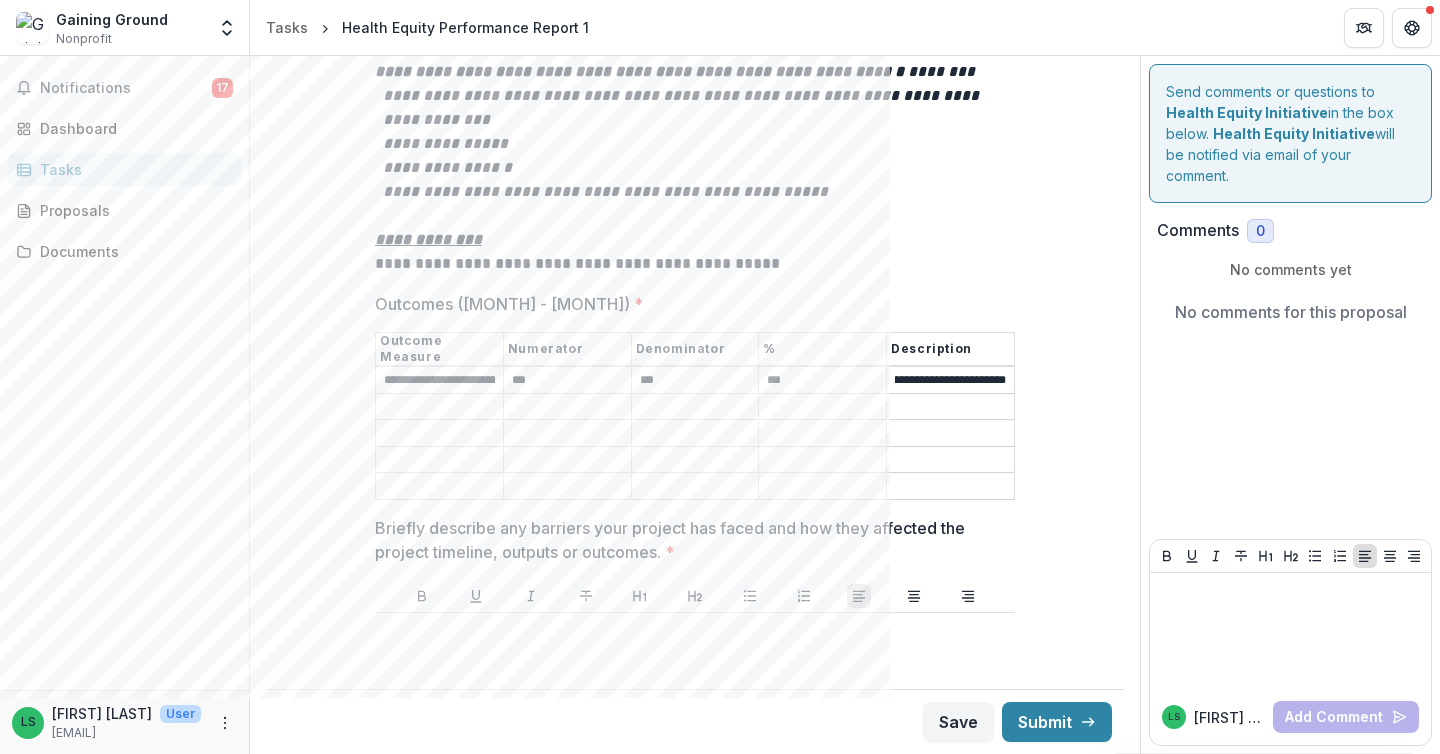 scroll, scrollTop: 0, scrollLeft: 416, axis: horizontal 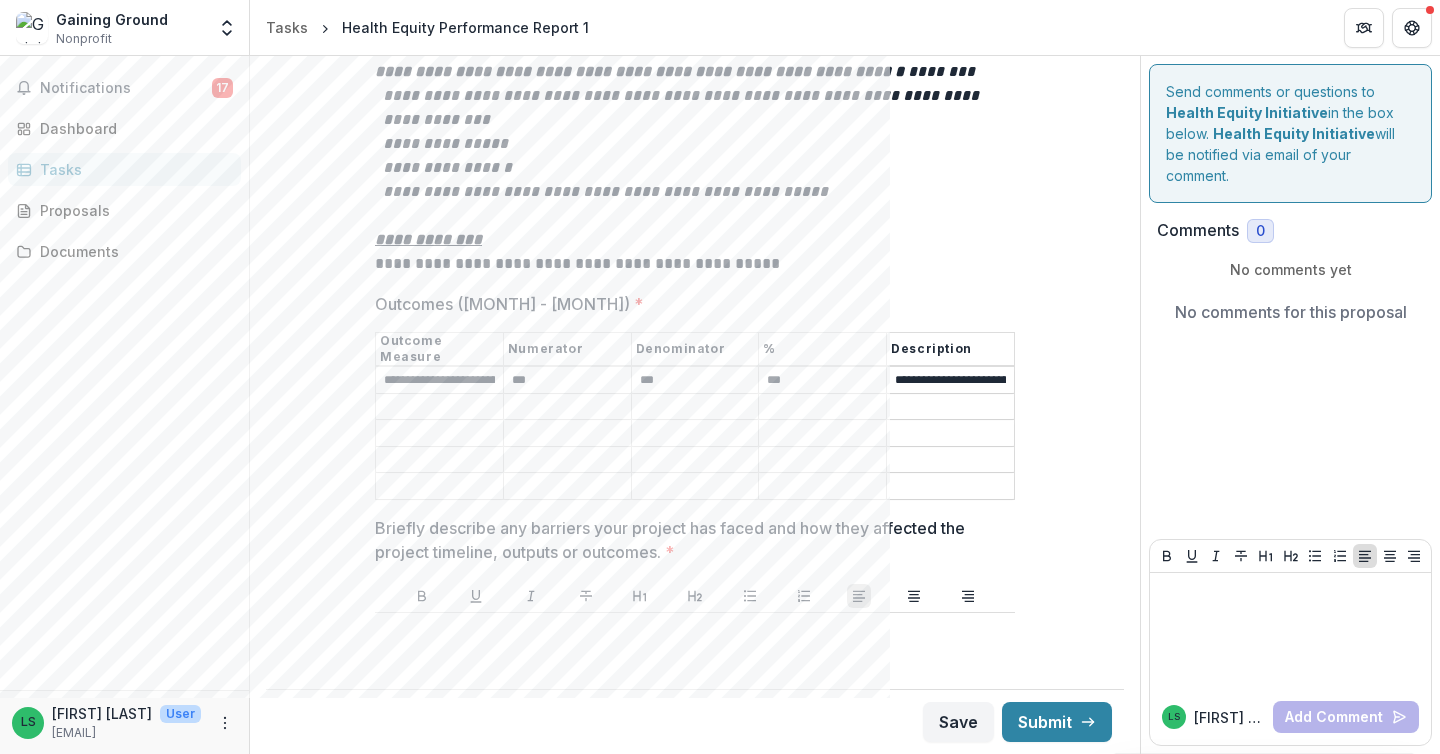 click on "Outcomes ([MONTH] - [MONTH]) *" at bounding box center (439, 407) 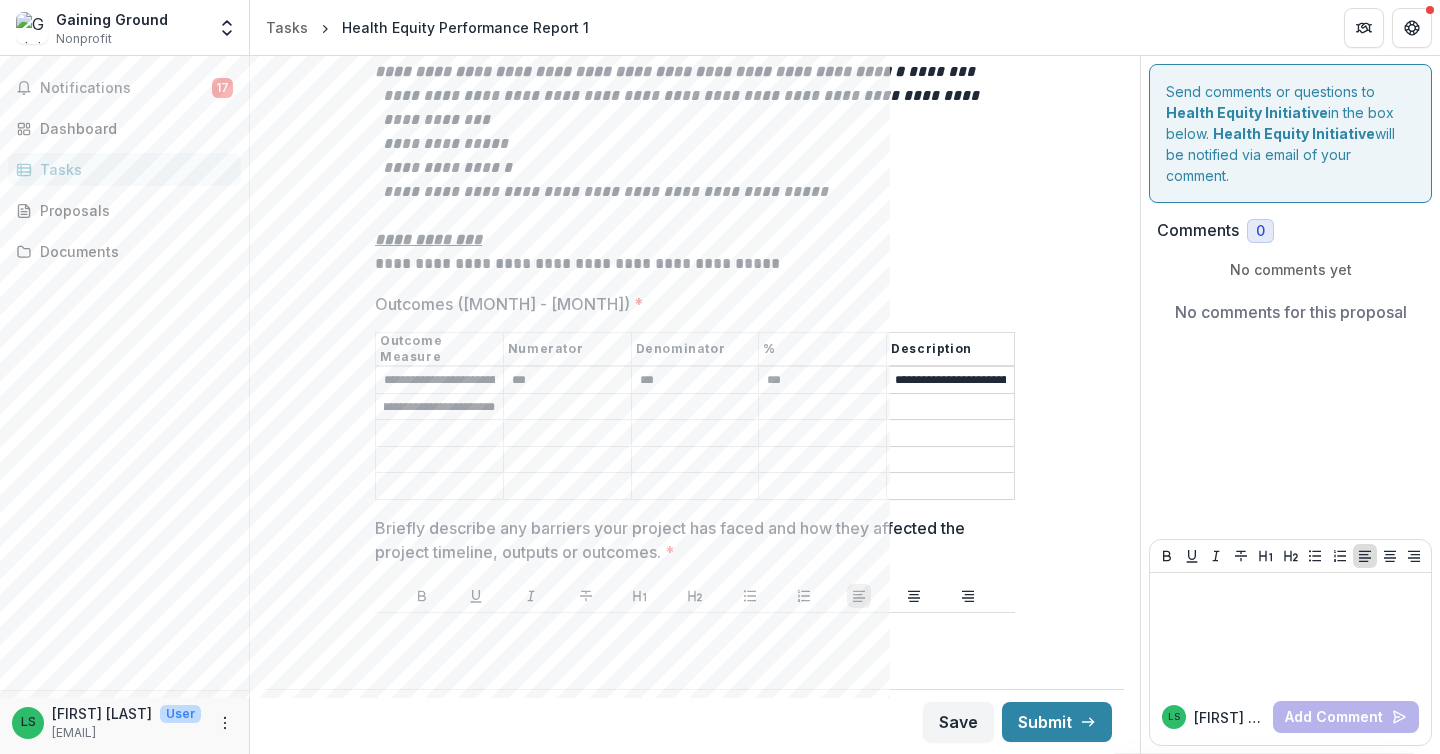 scroll, scrollTop: 0, scrollLeft: 181, axis: horizontal 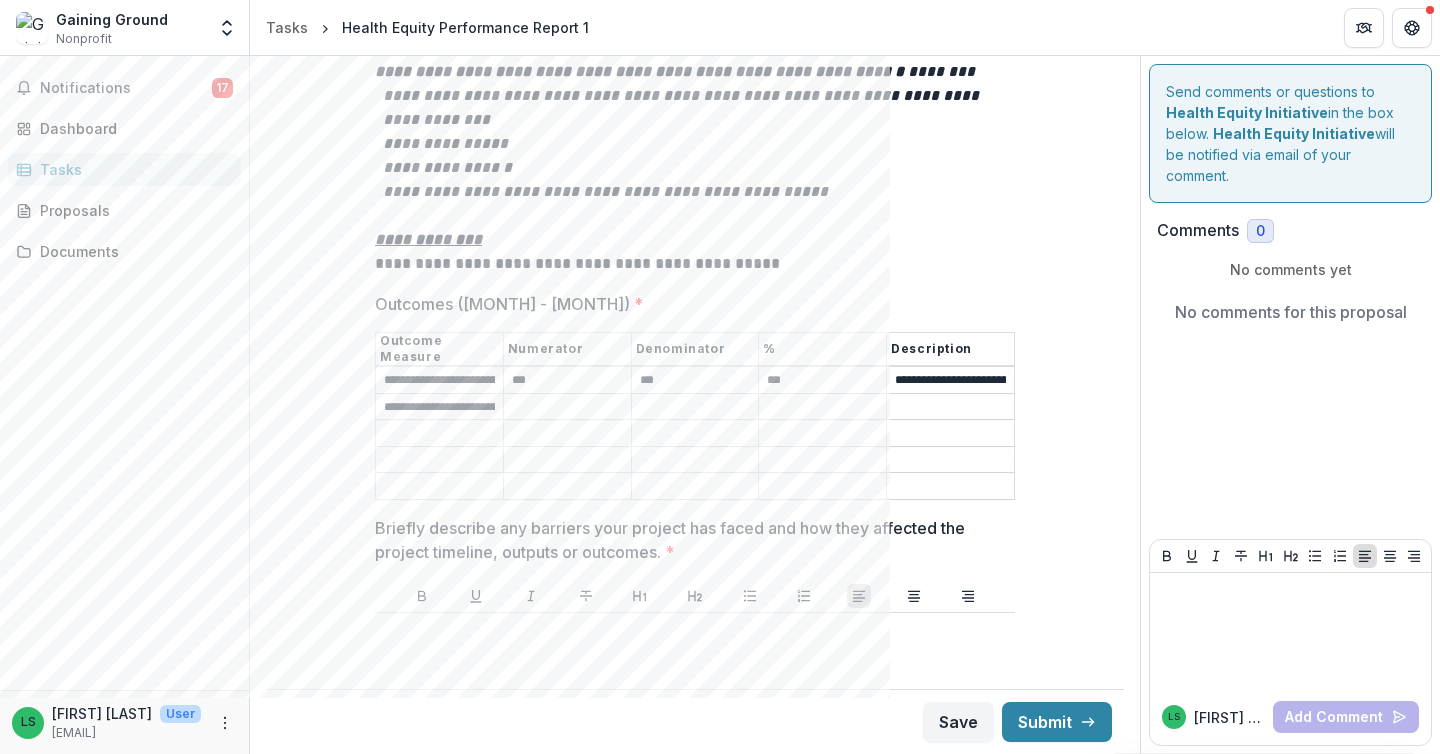 click on "Outcomes ([MONTH] - [MONTH]) *" at bounding box center [567, 407] 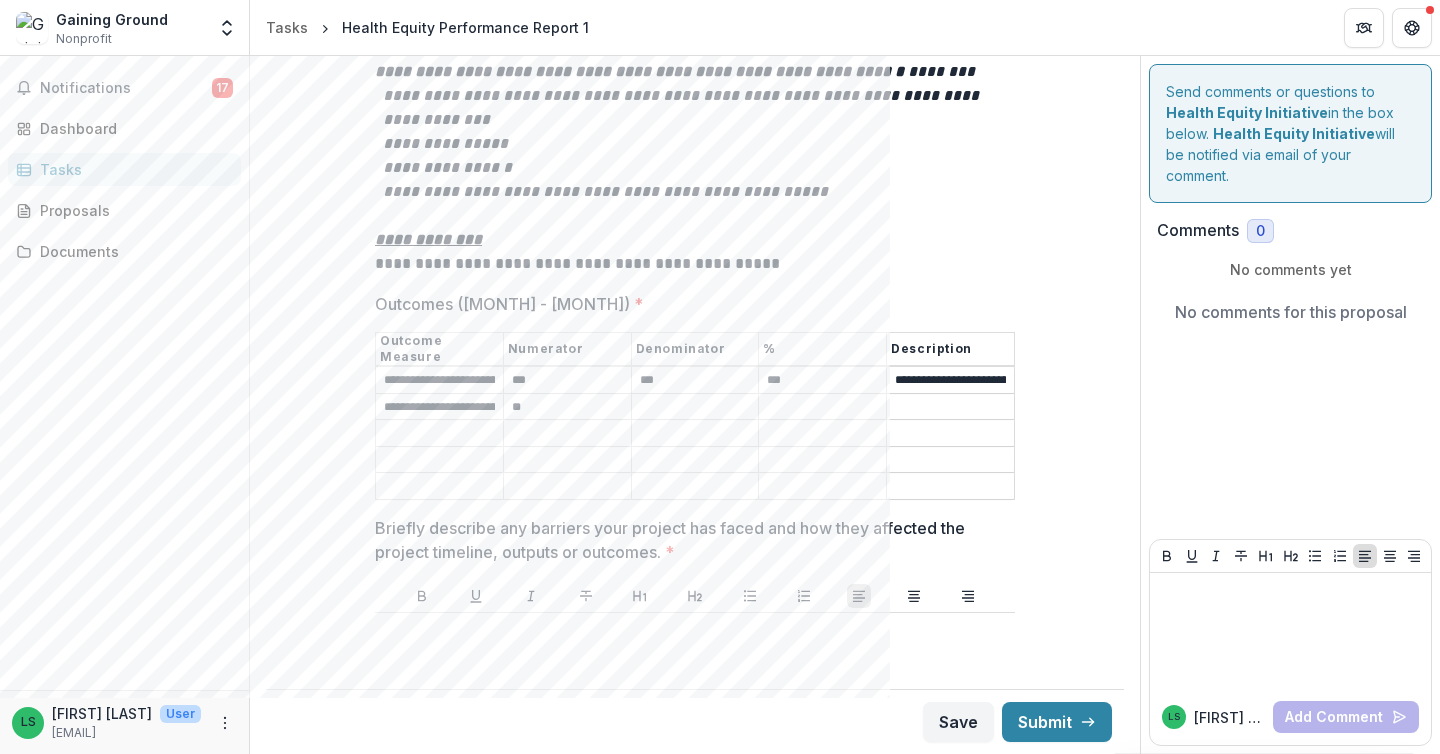 type on "**" 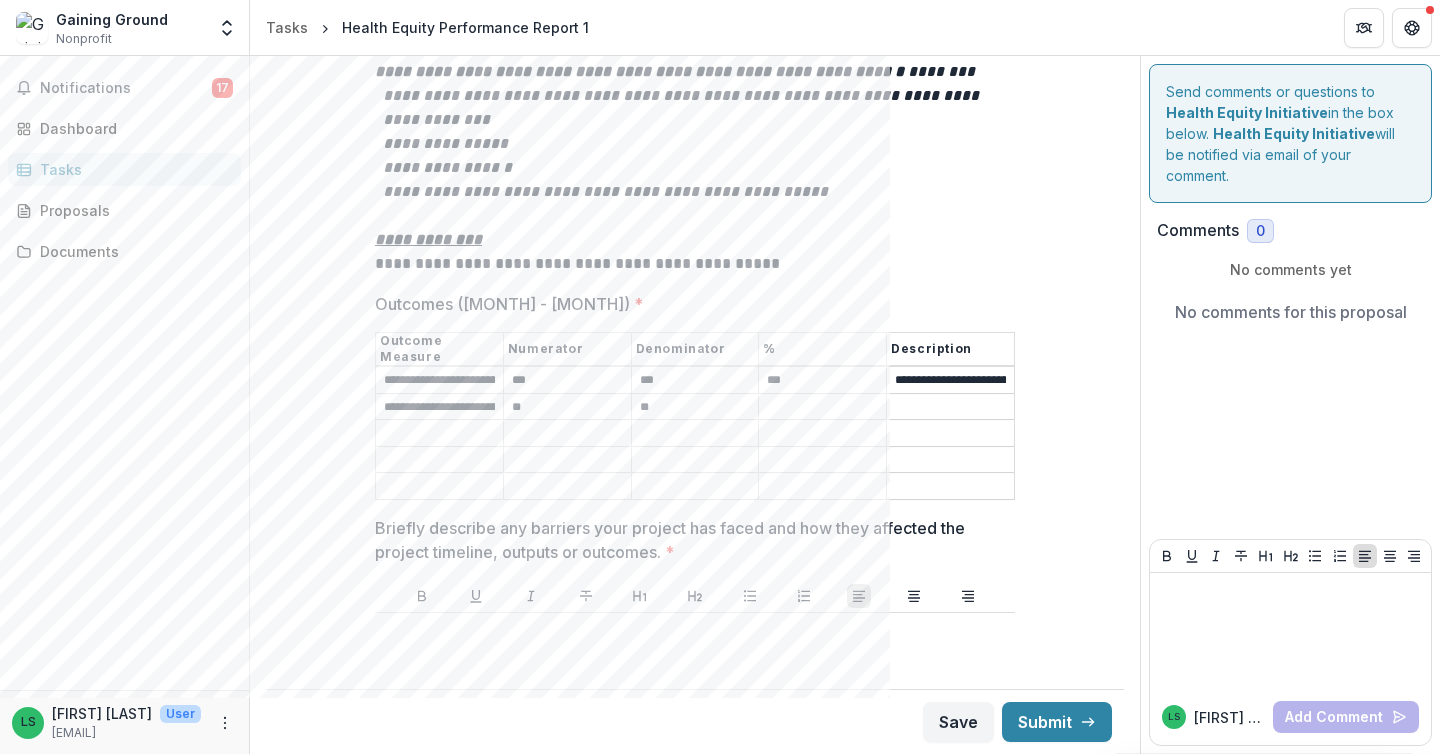 type on "**" 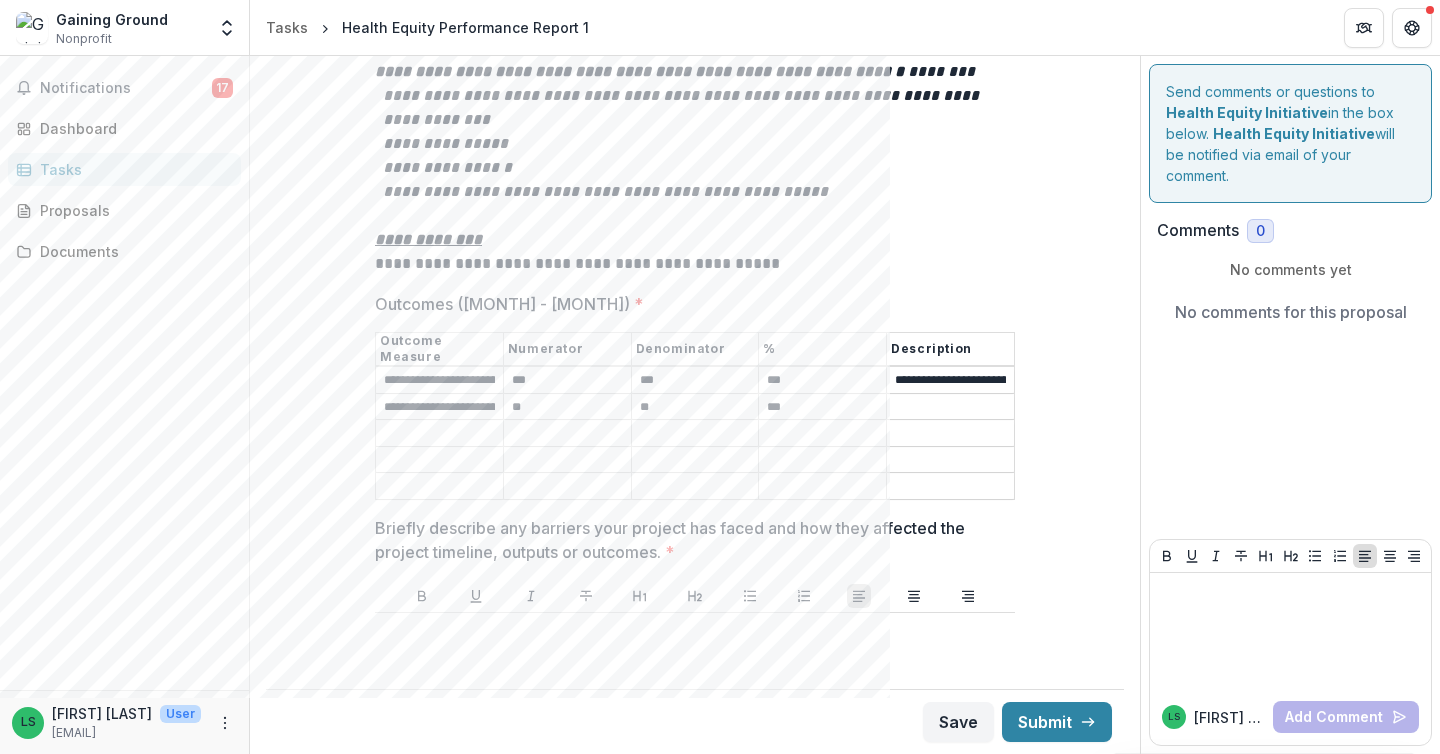 type on "***" 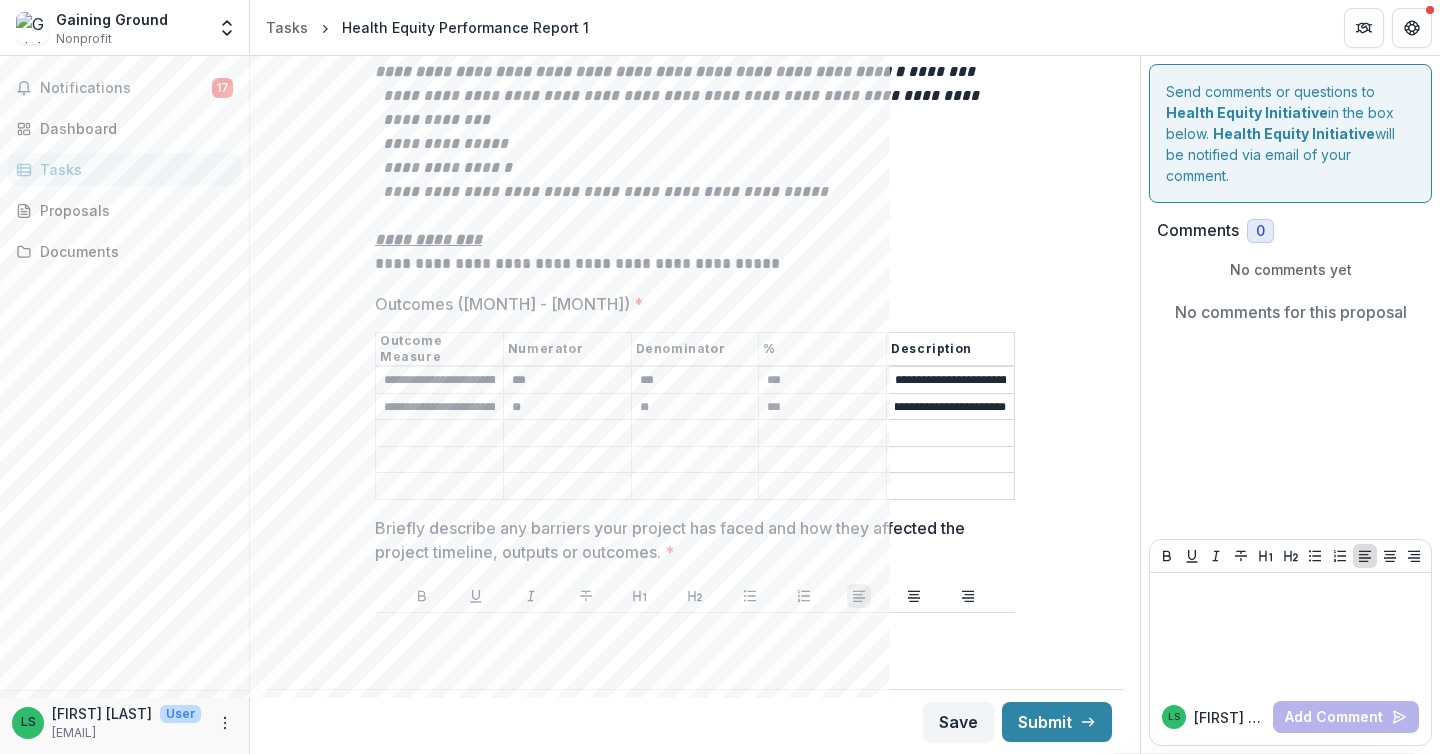 scroll, scrollTop: 0, scrollLeft: 32, axis: horizontal 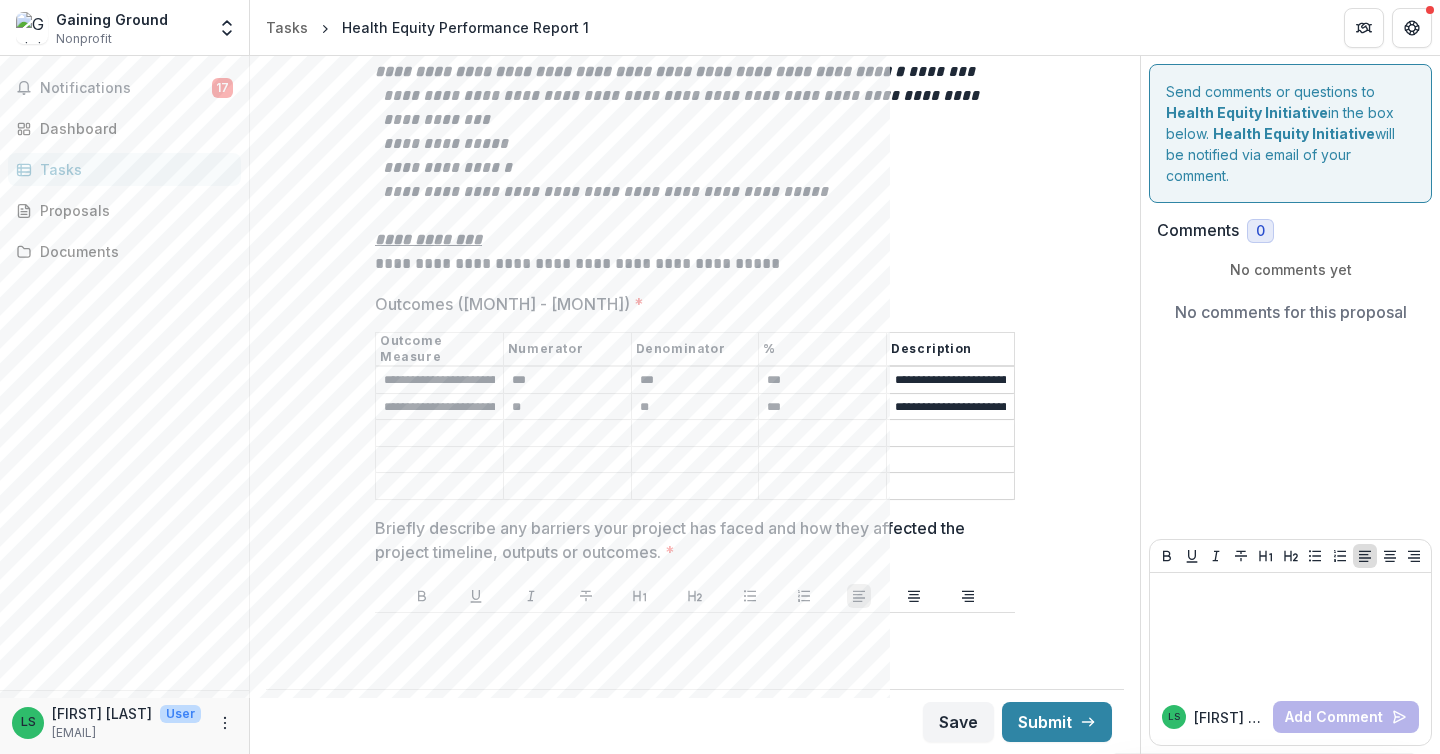 click on "**********" at bounding box center [950, 407] 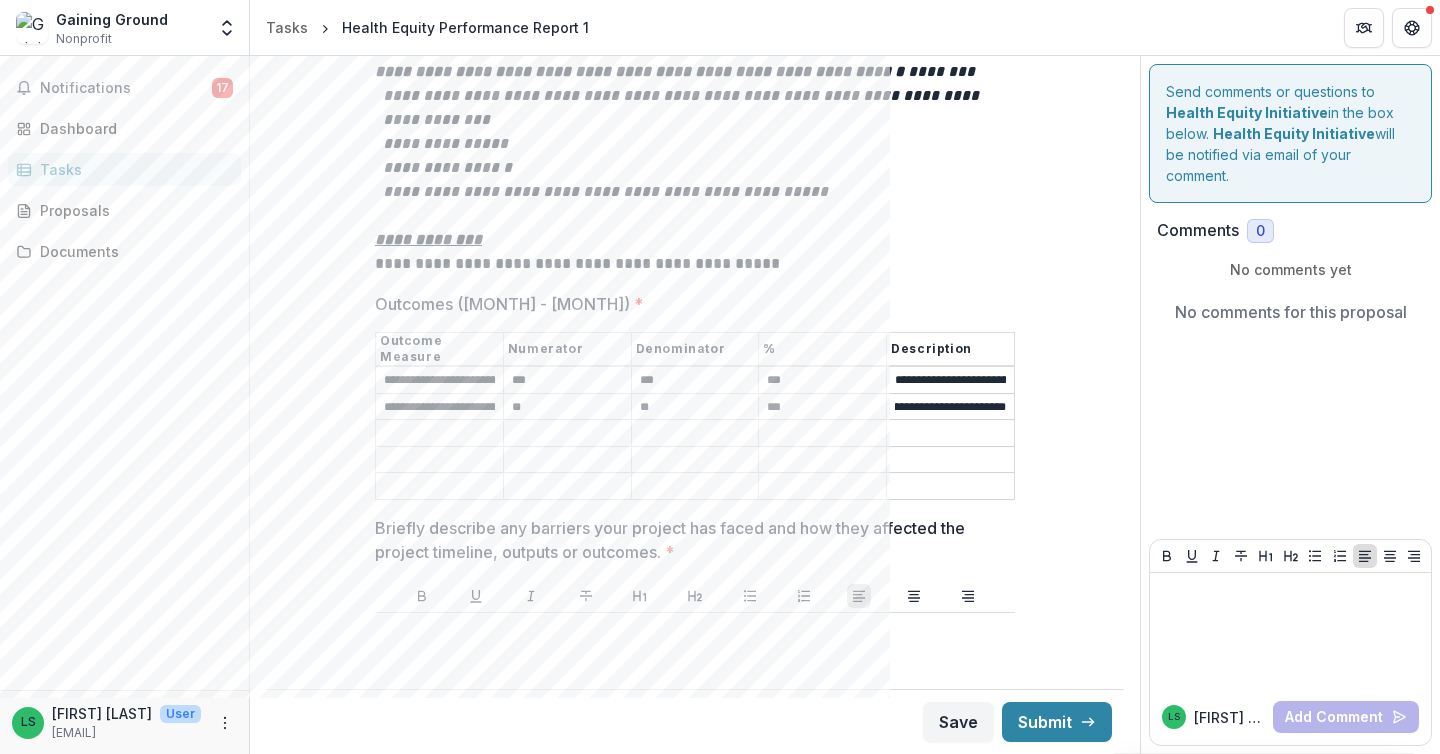 click on "**********" at bounding box center [950, 407] 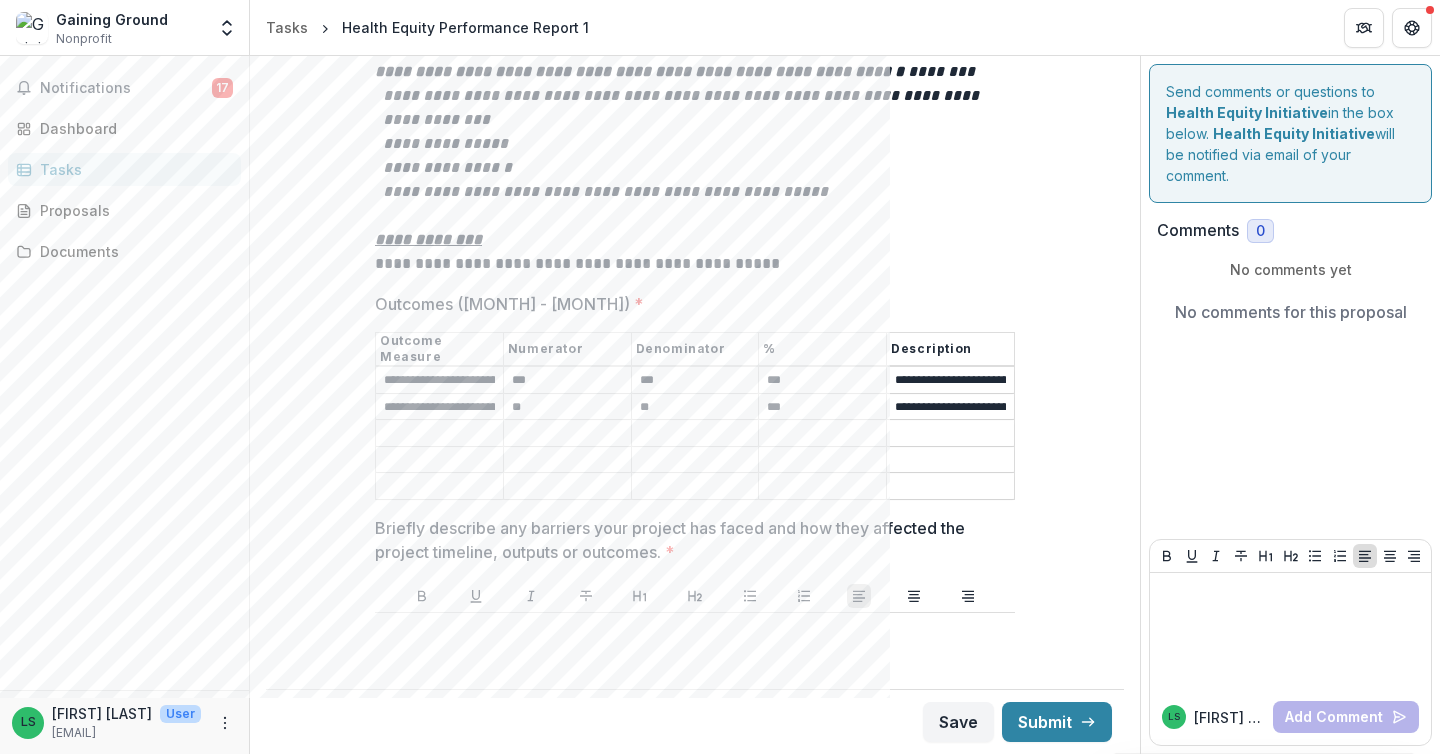 click on "Outcomes ([MONTH] - [MONTH]) *" at bounding box center [695, 460] 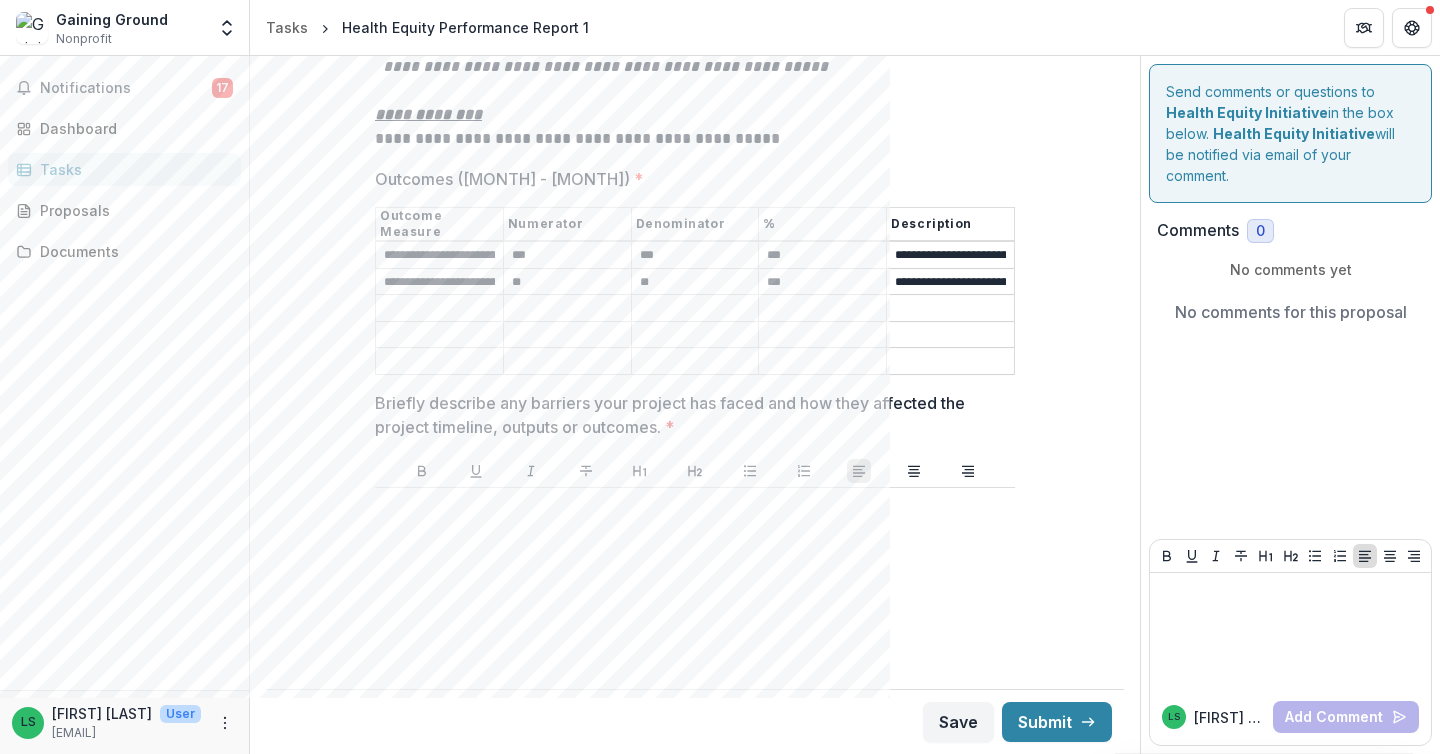 scroll, scrollTop: 3364, scrollLeft: 0, axis: vertical 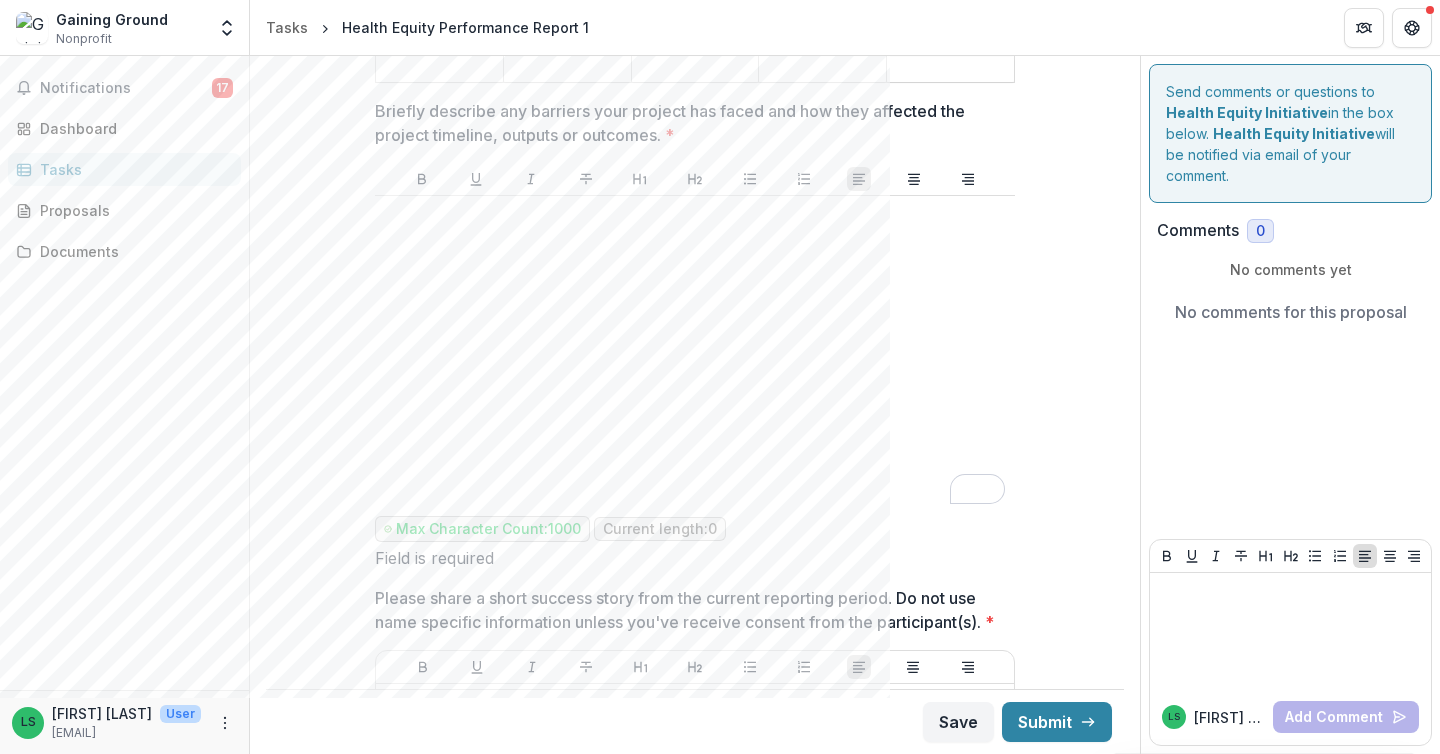 click at bounding box center (694, 215) 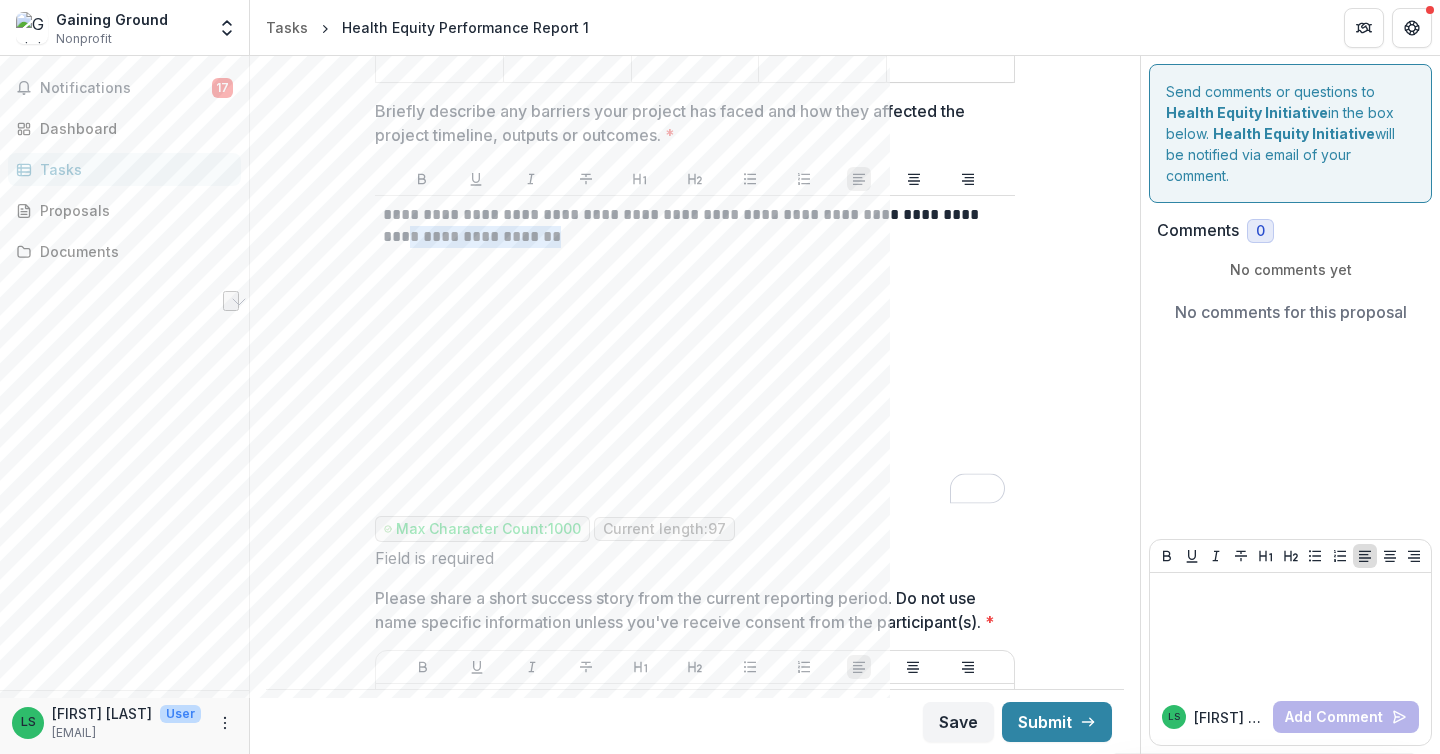 drag, startPoint x: 541, startPoint y: 325, endPoint x: 376, endPoint y: 320, distance: 165.07574 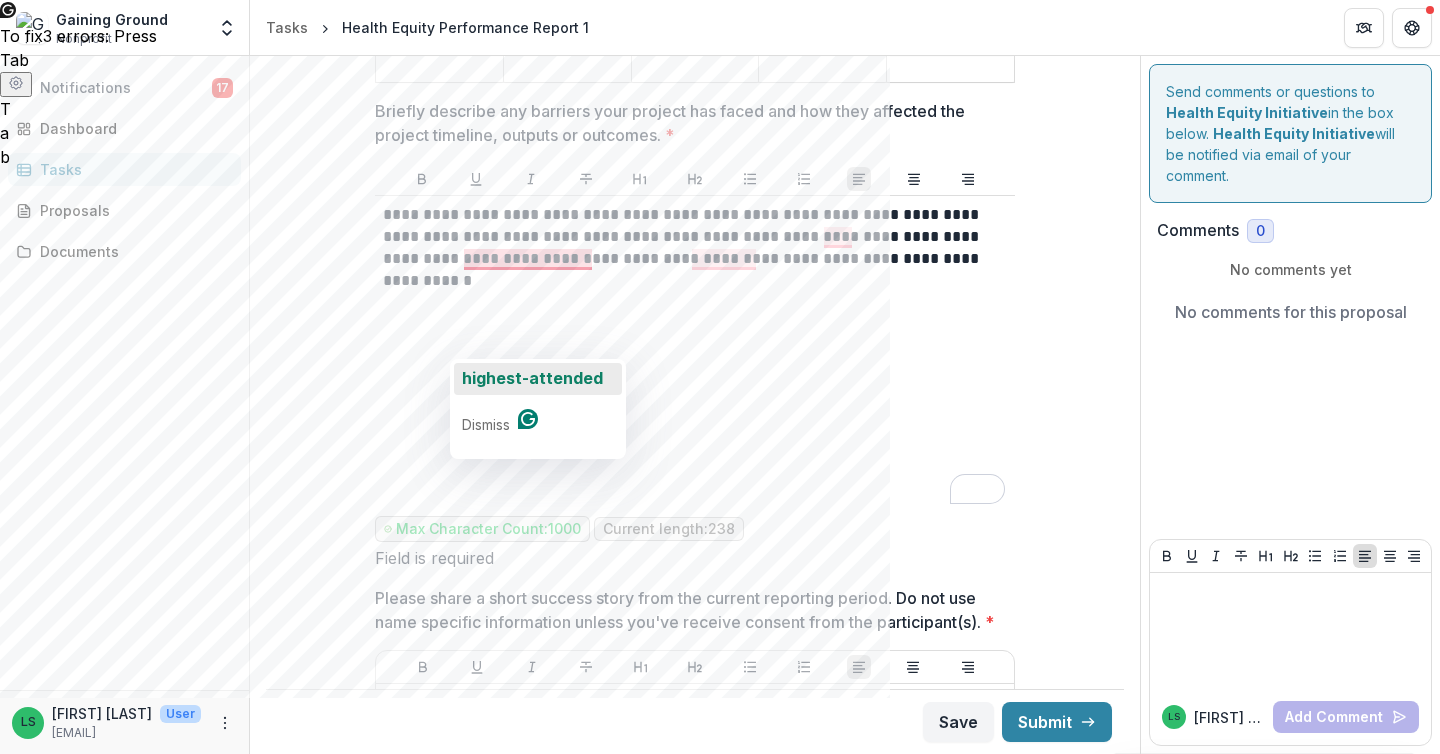 click on "highest-attended" 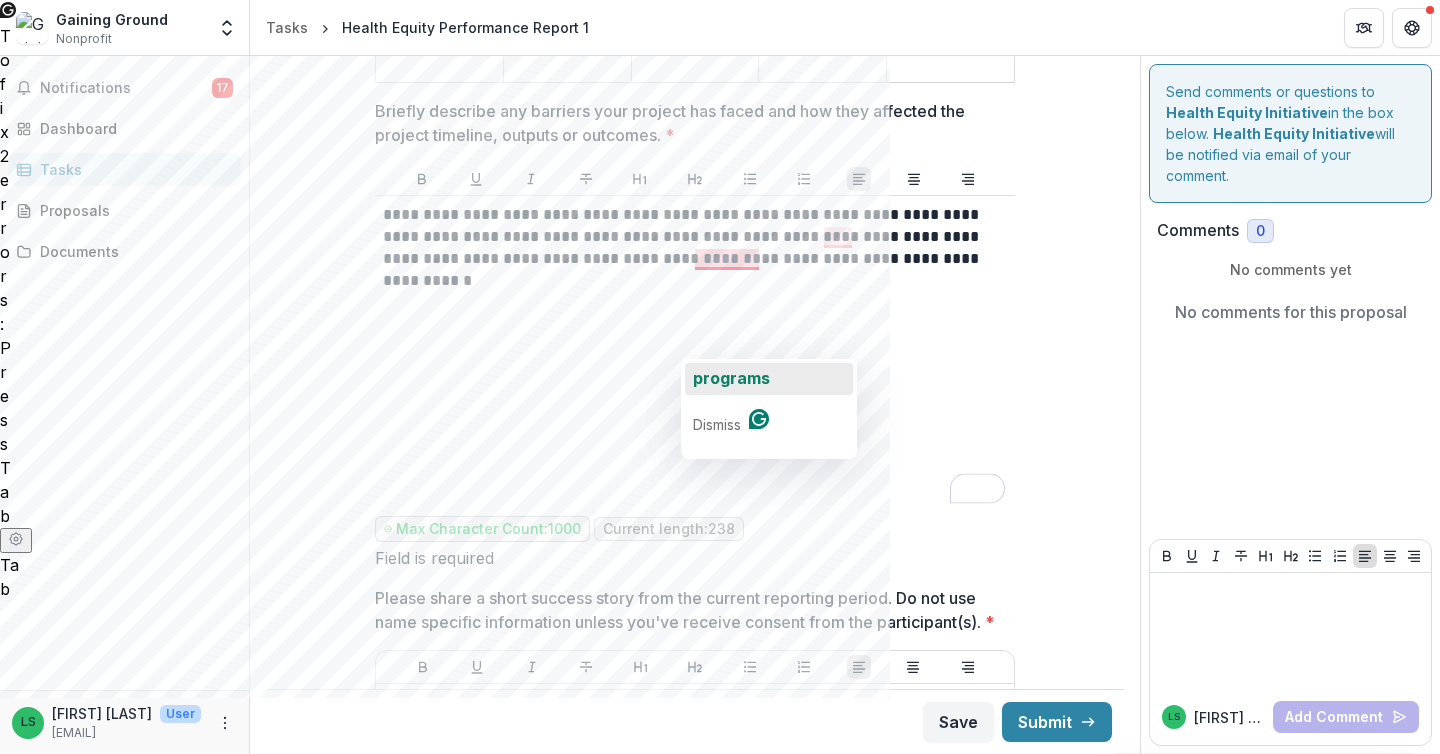 click on "programs" 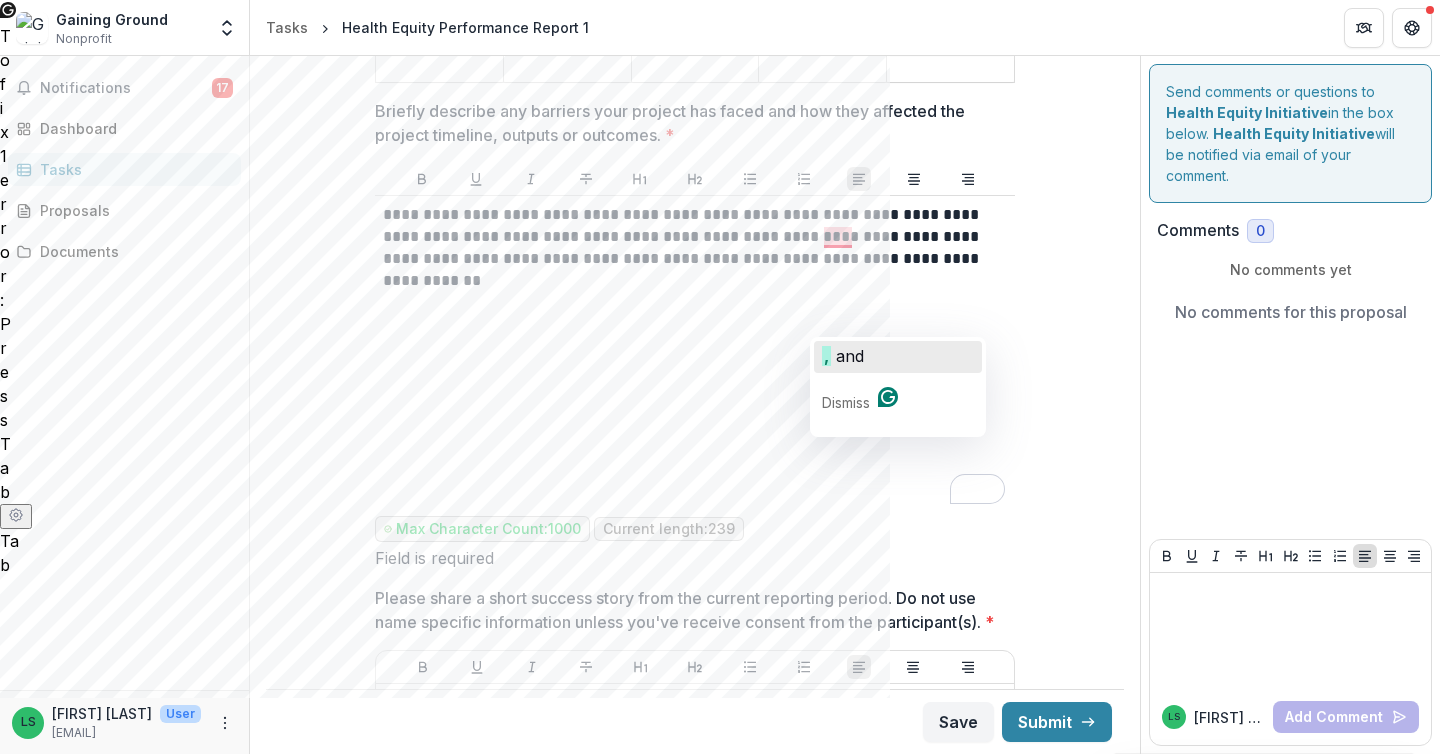 click on "and" 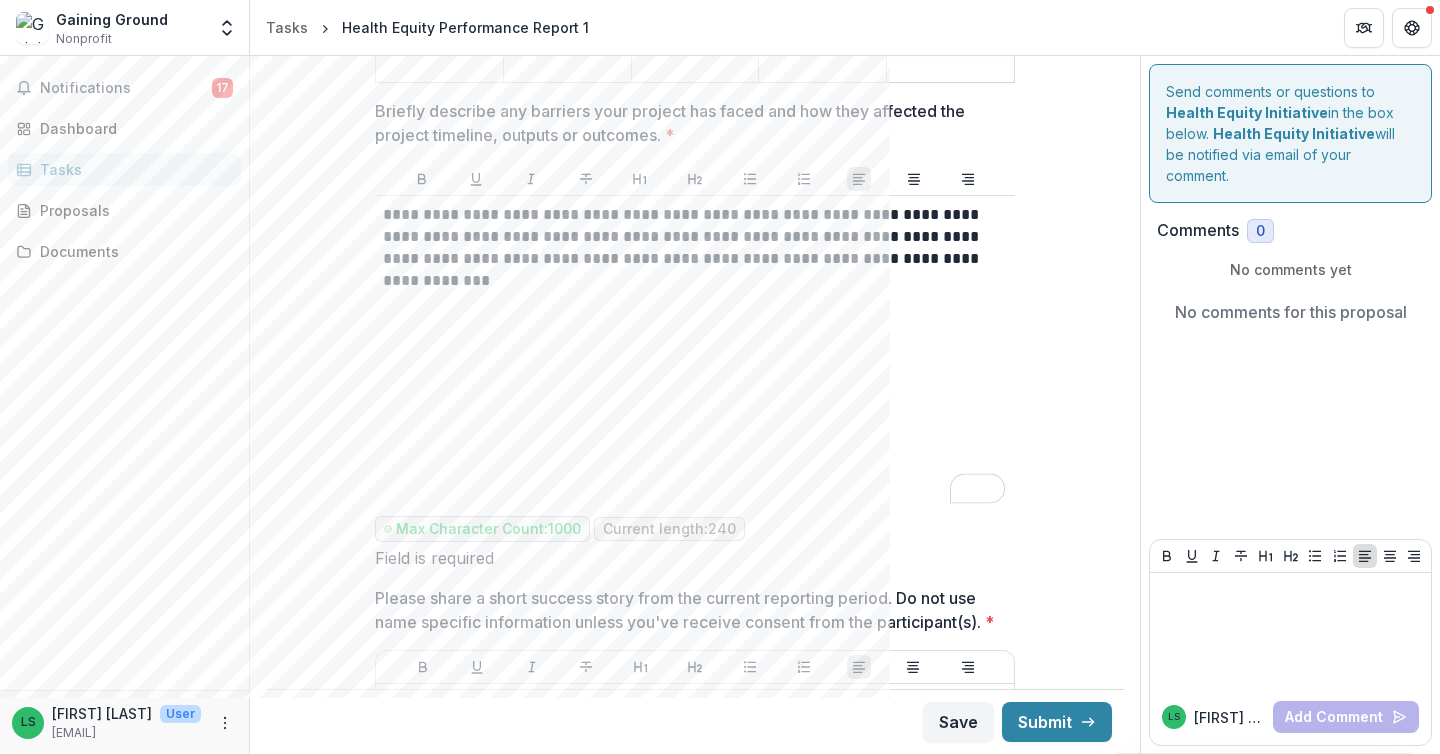 scroll, scrollTop: 3764, scrollLeft: 0, axis: vertical 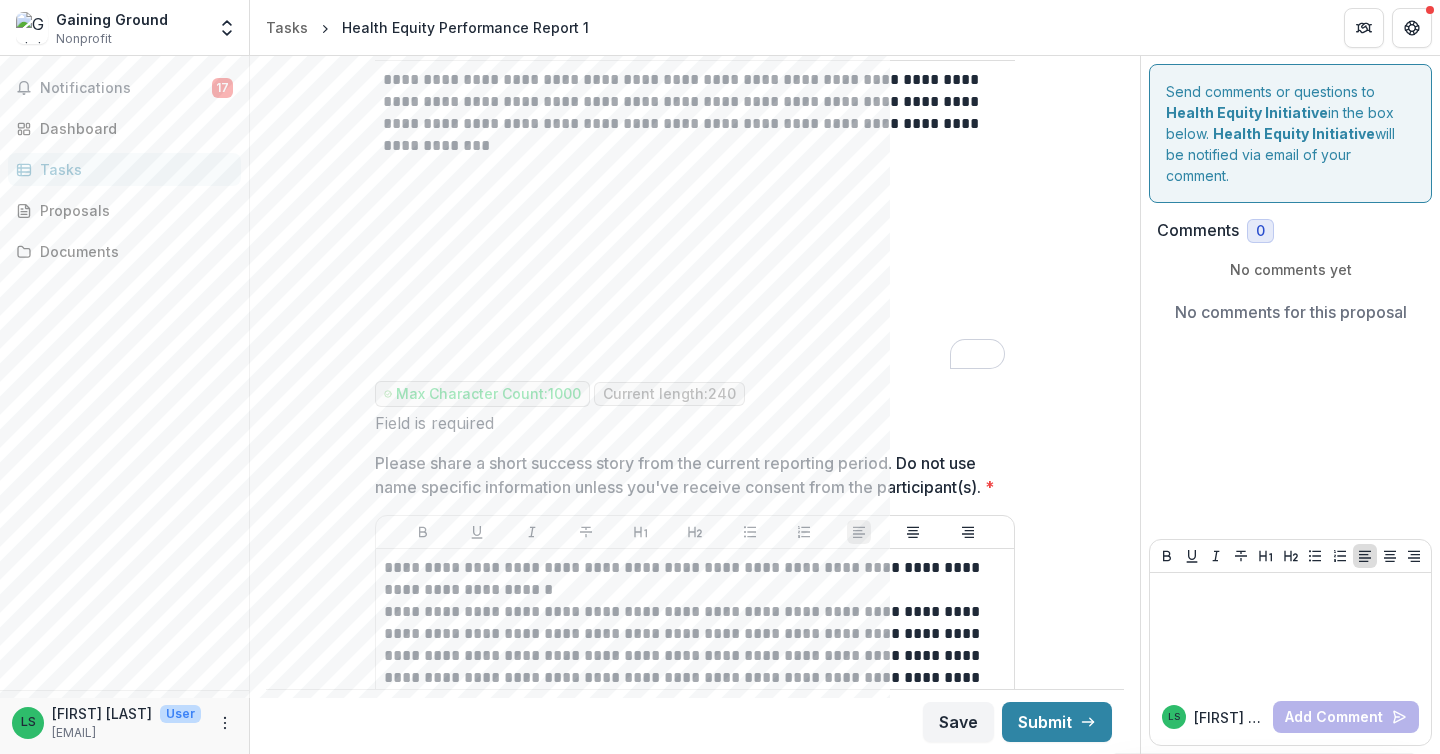 click on "**********" at bounding box center (695, 219) 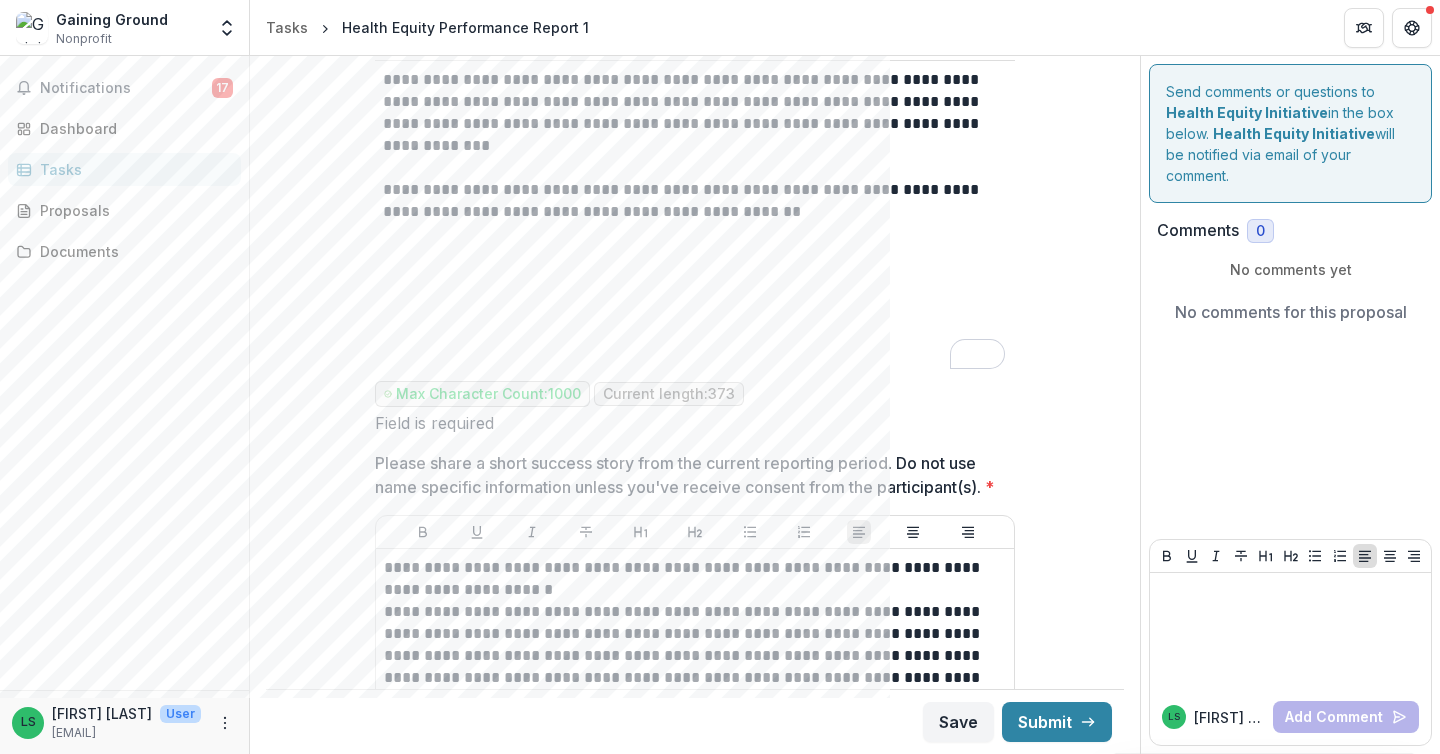 click on "**********" at bounding box center (694, 201) 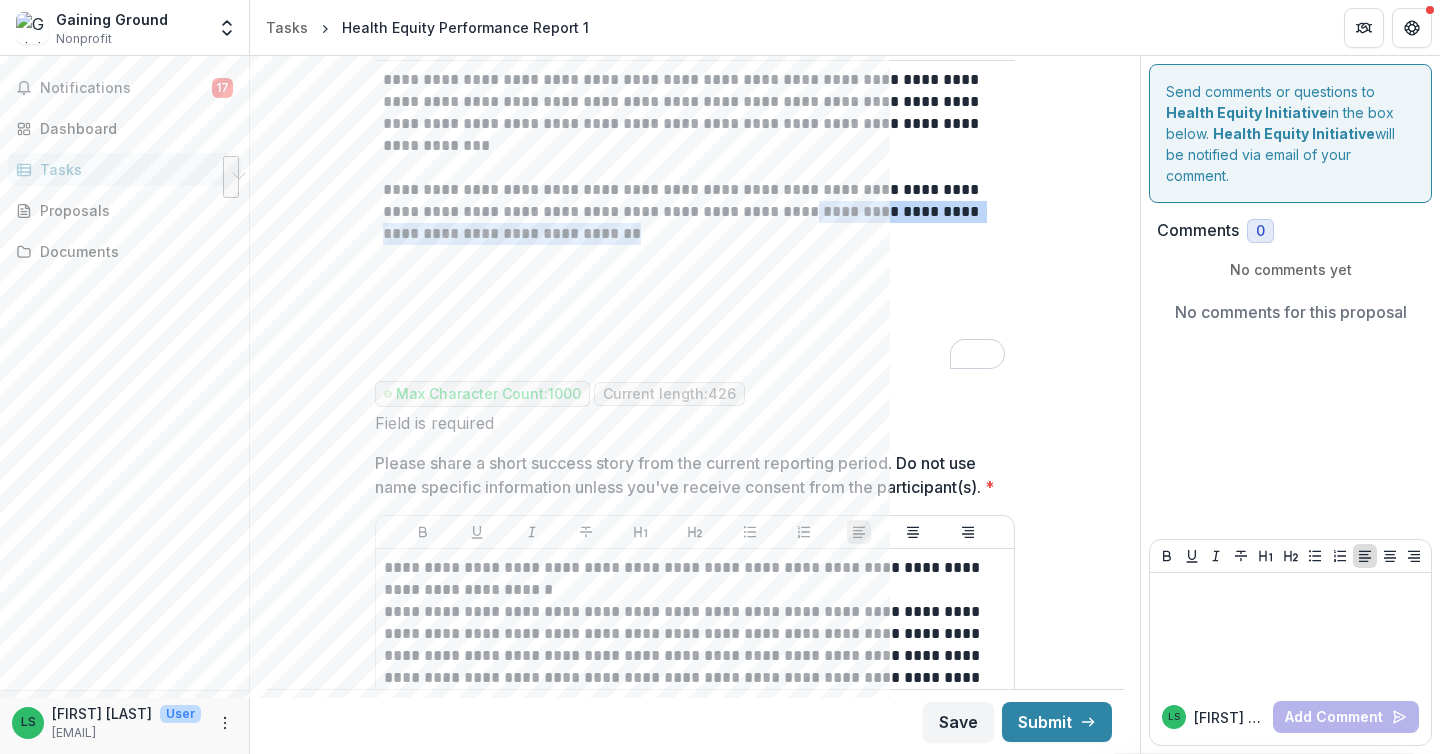 drag, startPoint x: 740, startPoint y: 302, endPoint x: 865, endPoint y: 315, distance: 125.67418 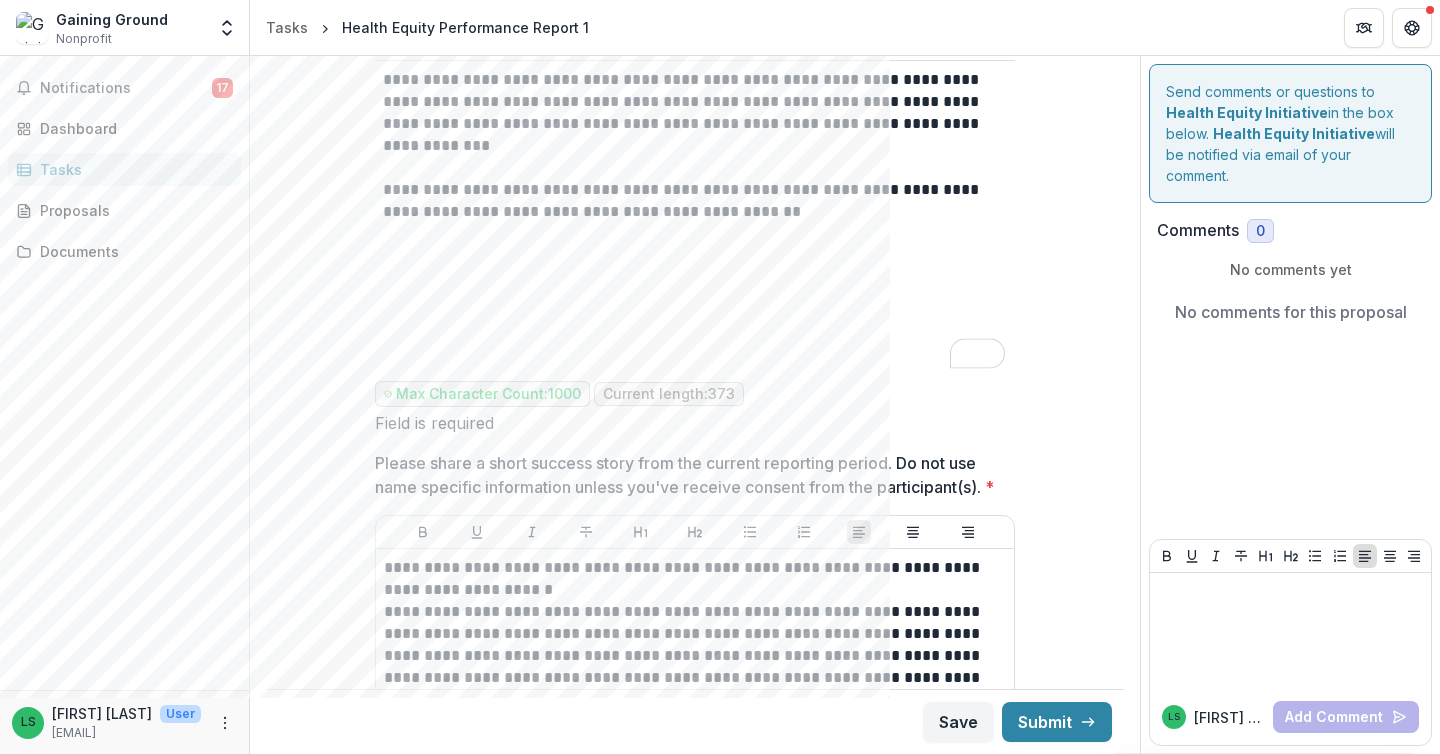 scroll, scrollTop: 3902, scrollLeft: 0, axis: vertical 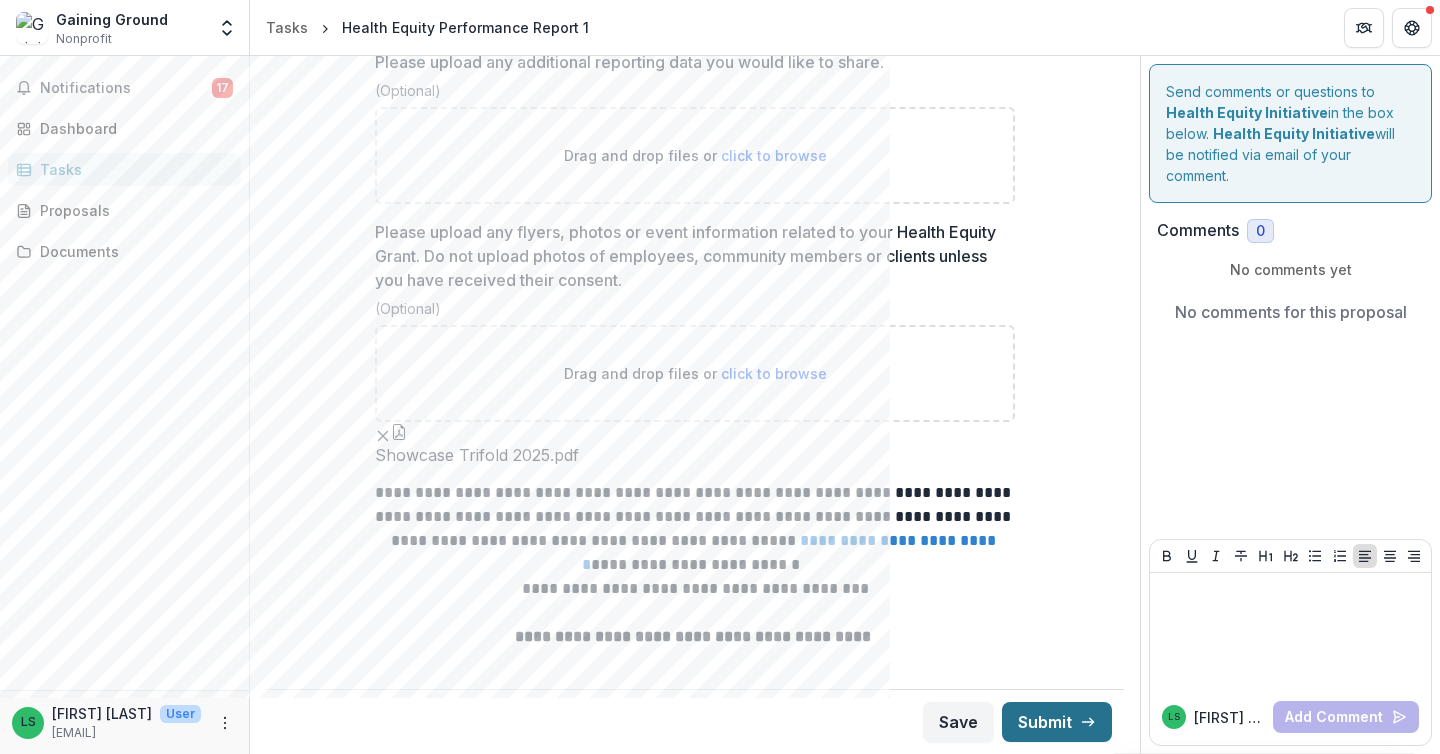 click on "Submit" at bounding box center [1057, 722] 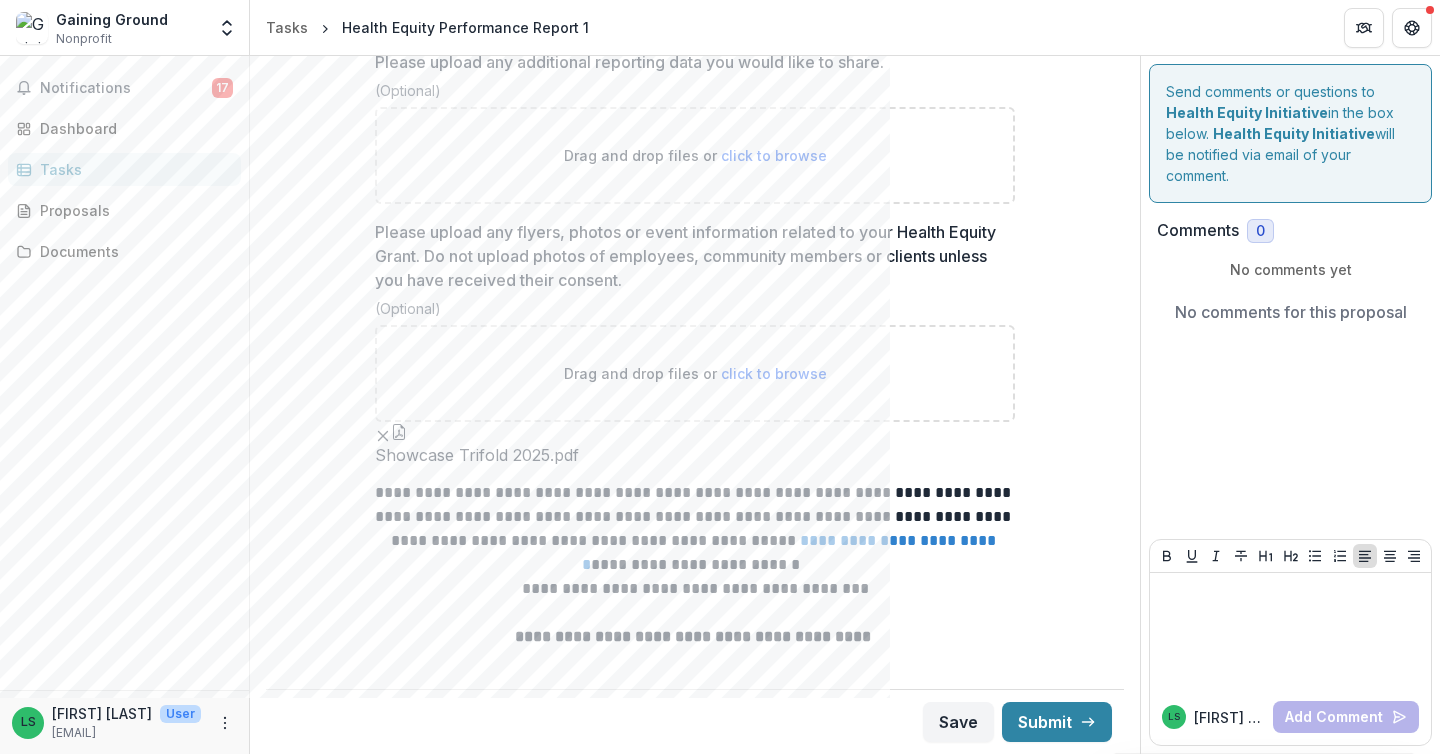click on "Confirm" at bounding box center (82, 814) 